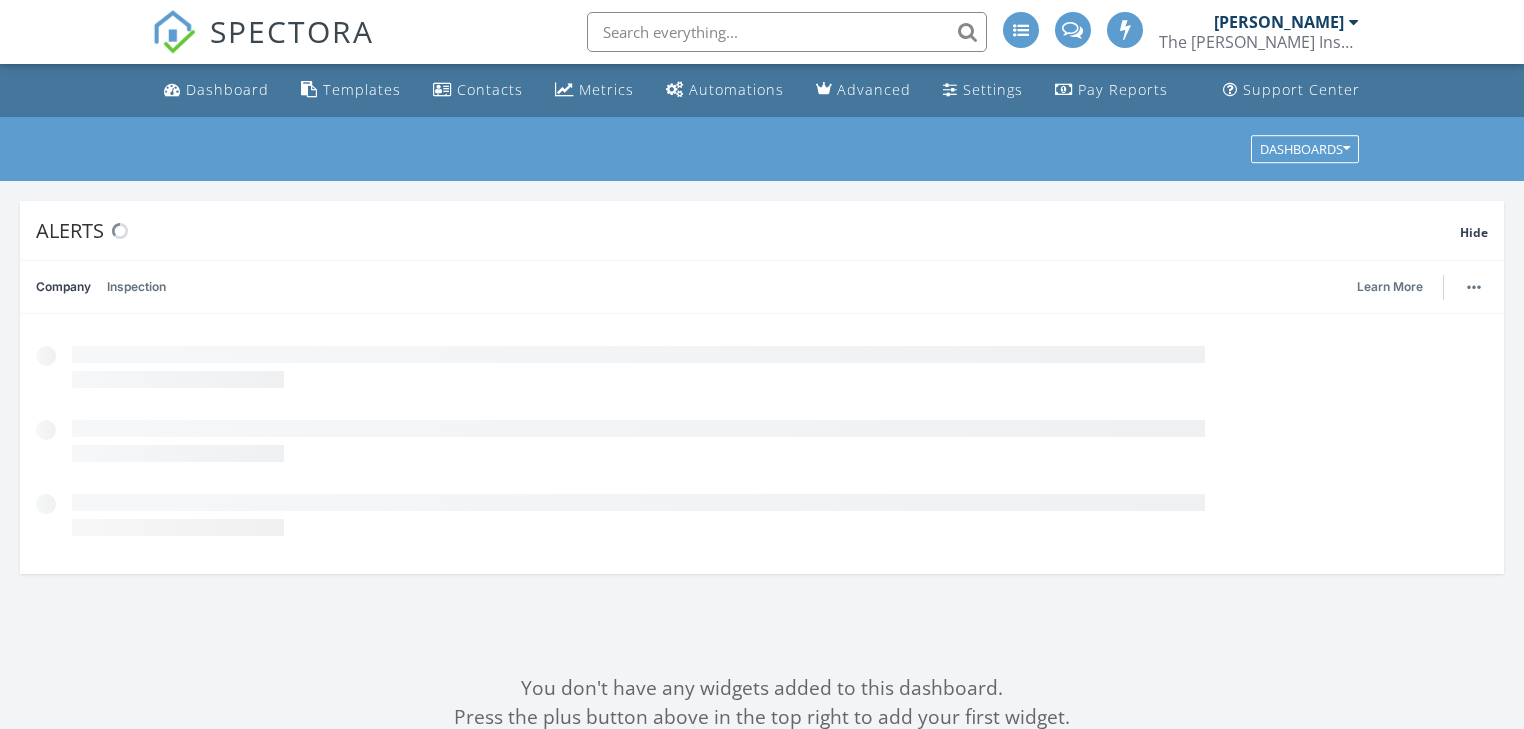 scroll, scrollTop: 0, scrollLeft: 0, axis: both 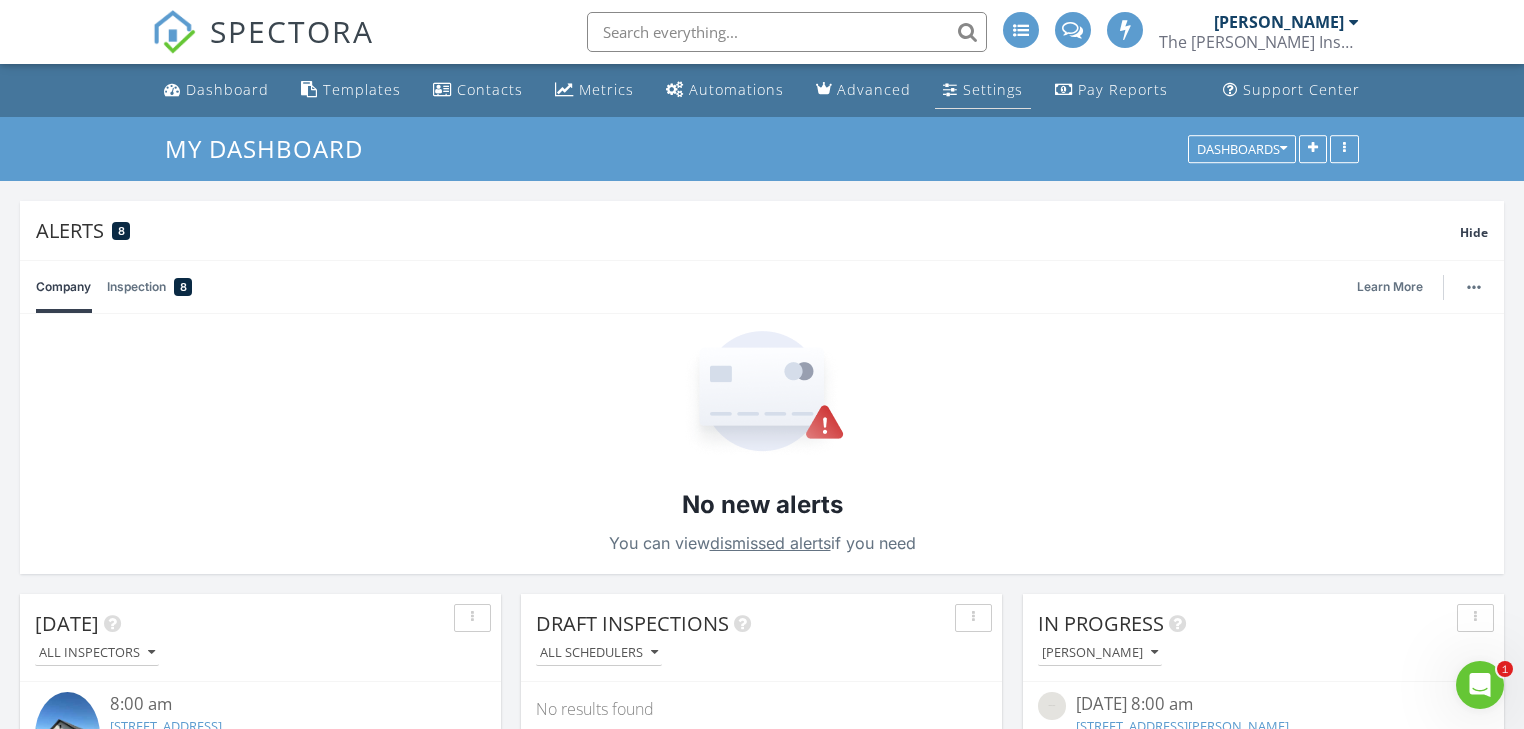 click on "Settings" at bounding box center (993, 89) 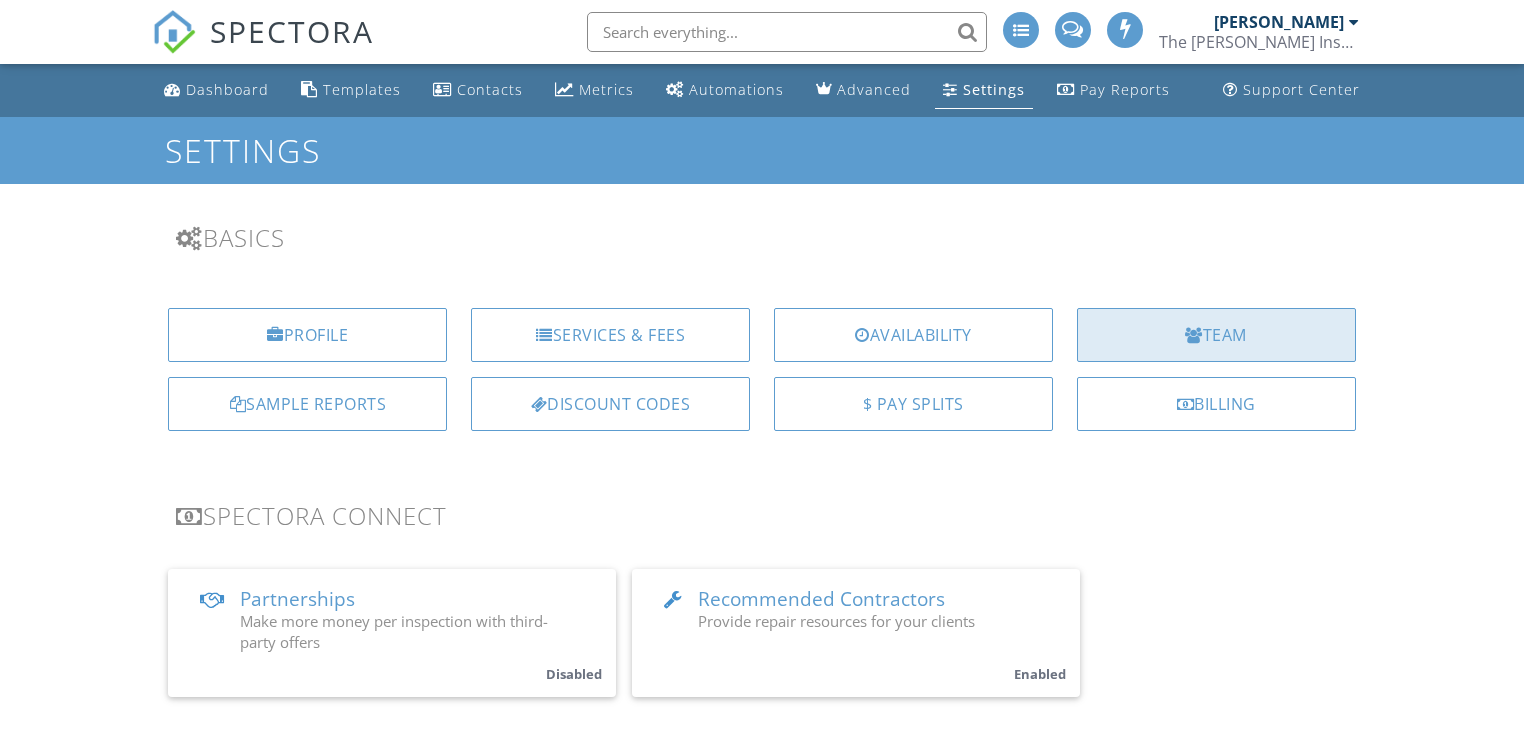 scroll, scrollTop: 0, scrollLeft: 0, axis: both 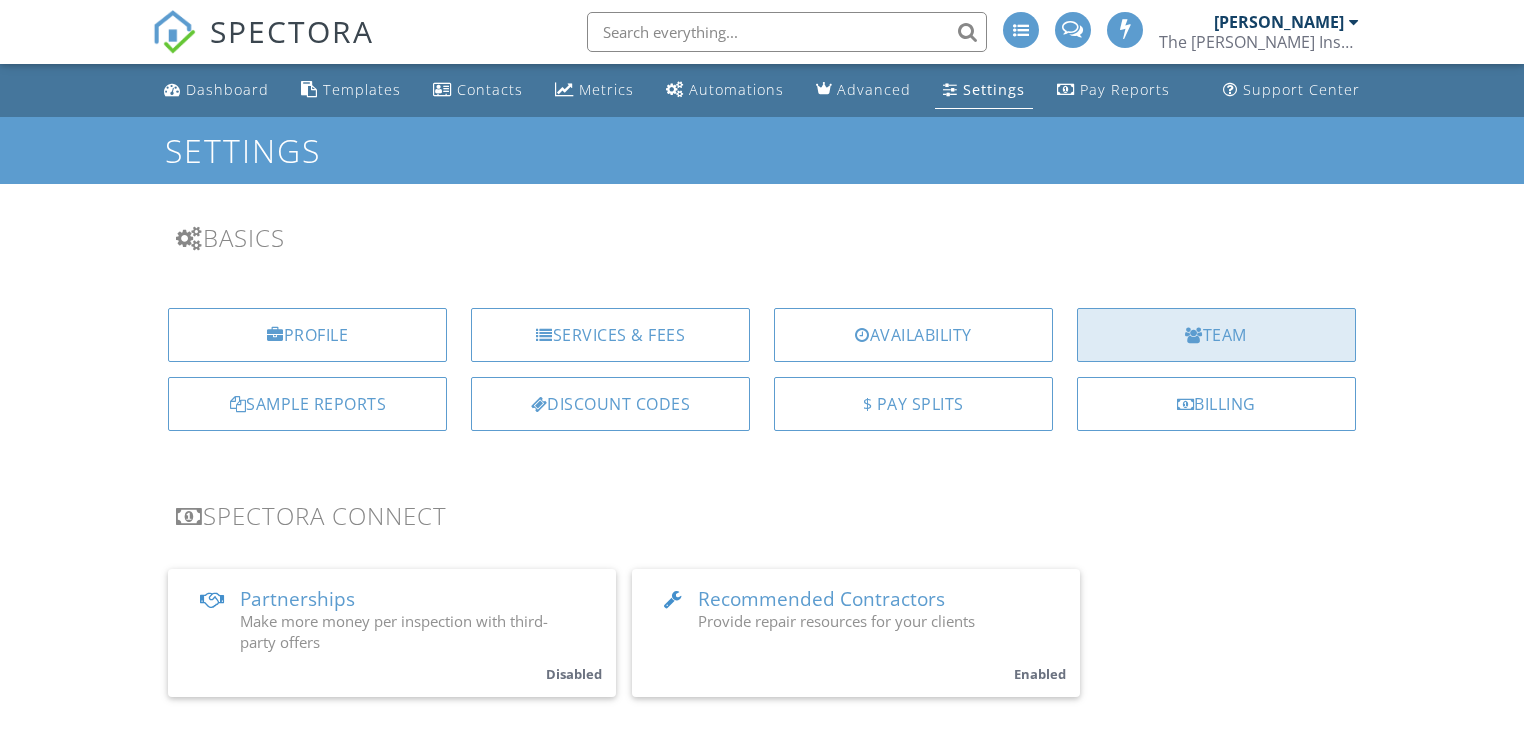 click on "Team" at bounding box center (1216, 335) 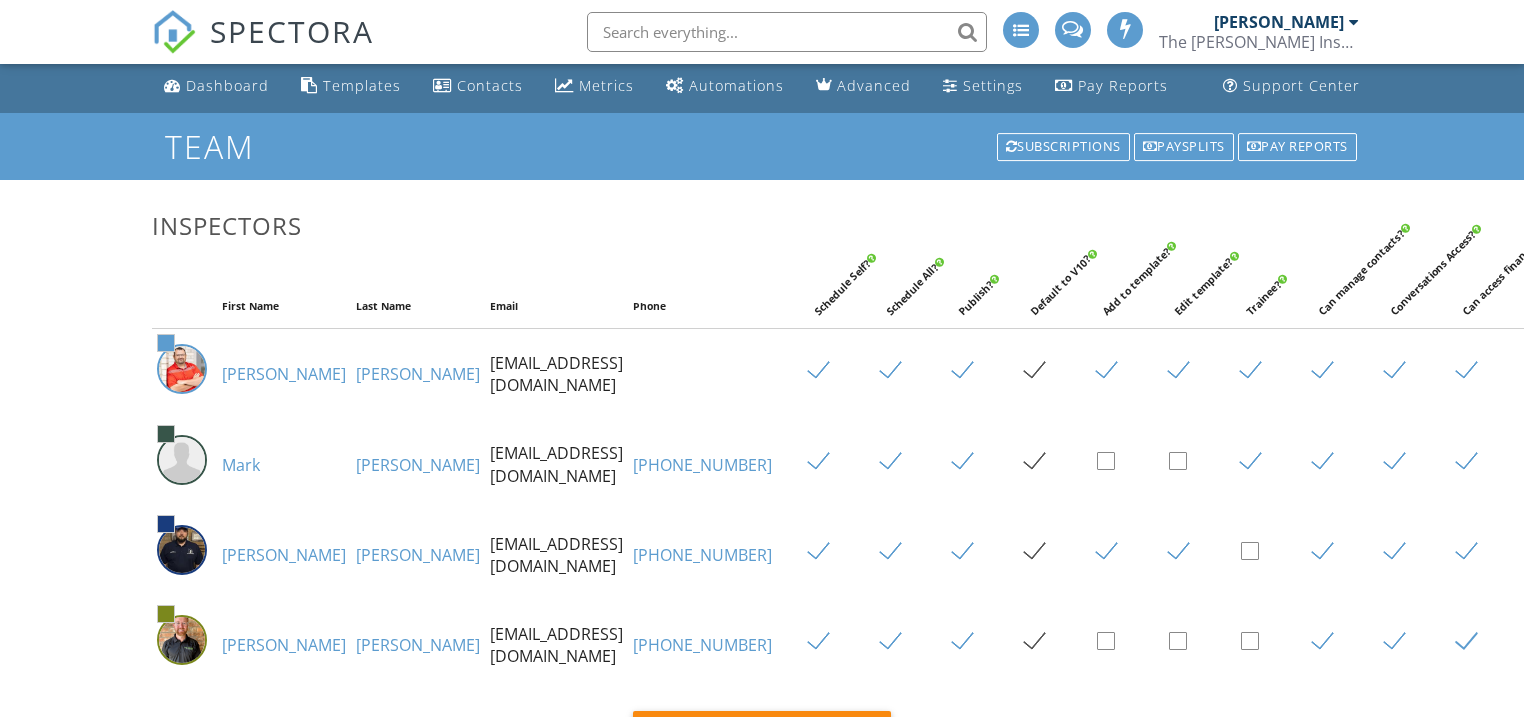 scroll, scrollTop: 0, scrollLeft: 0, axis: both 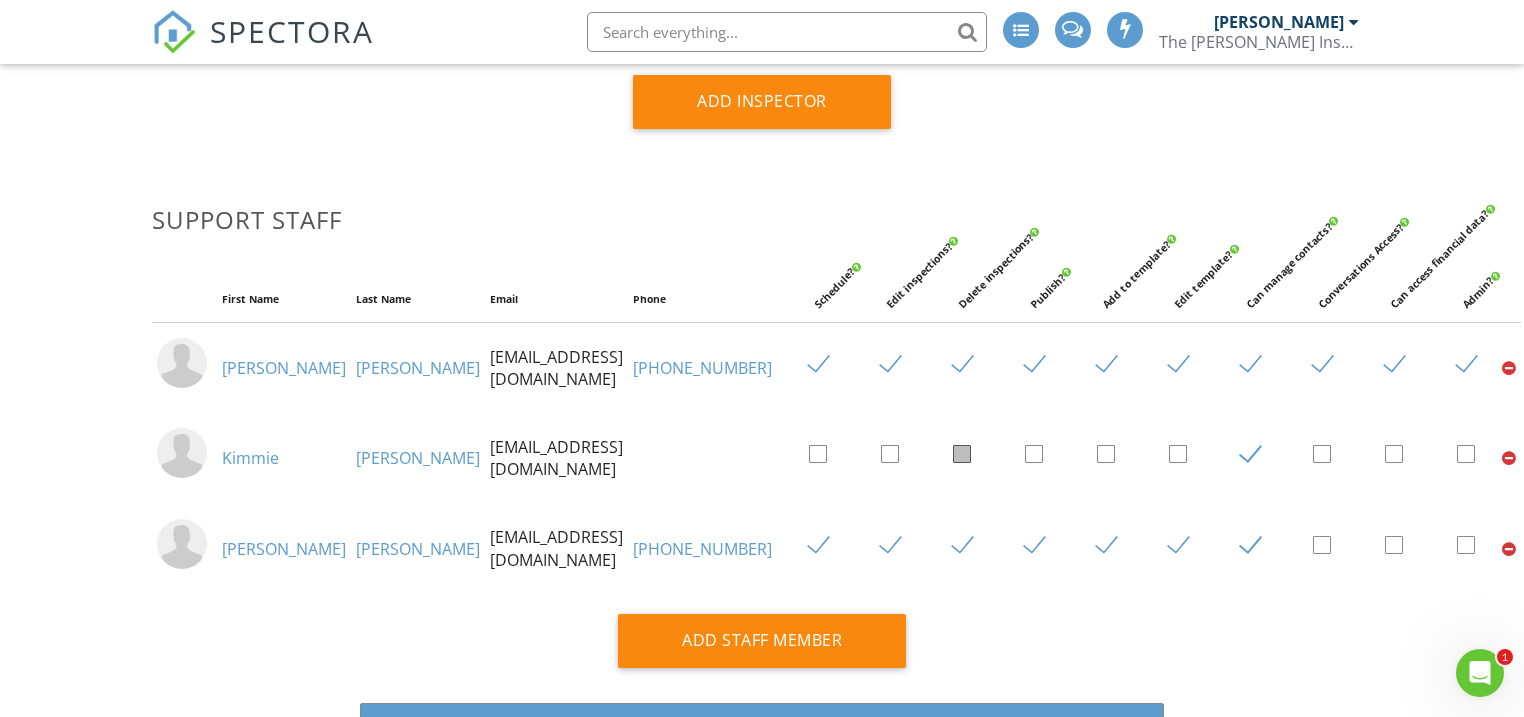 click at bounding box center [1509, 458] 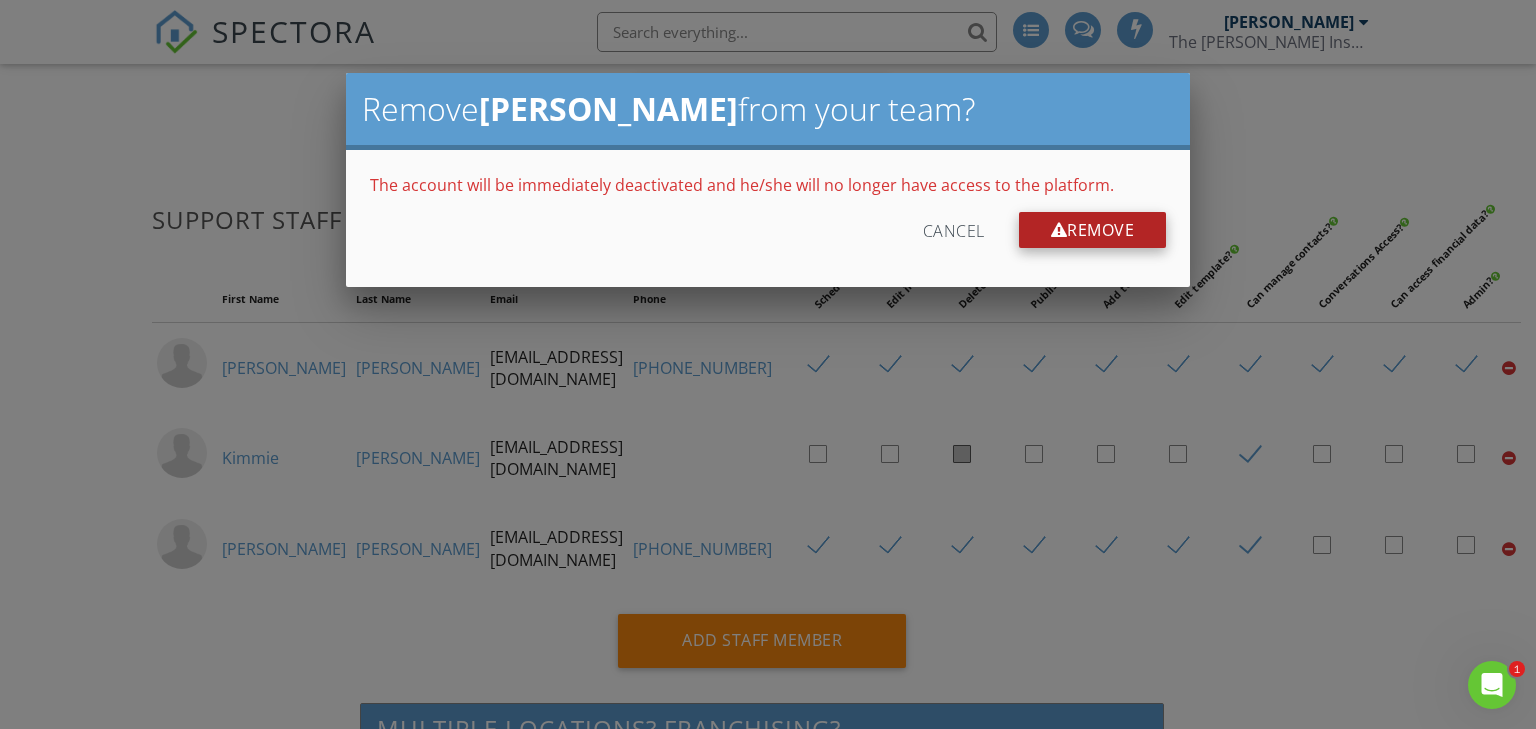 click on "Remove" at bounding box center (1093, 230) 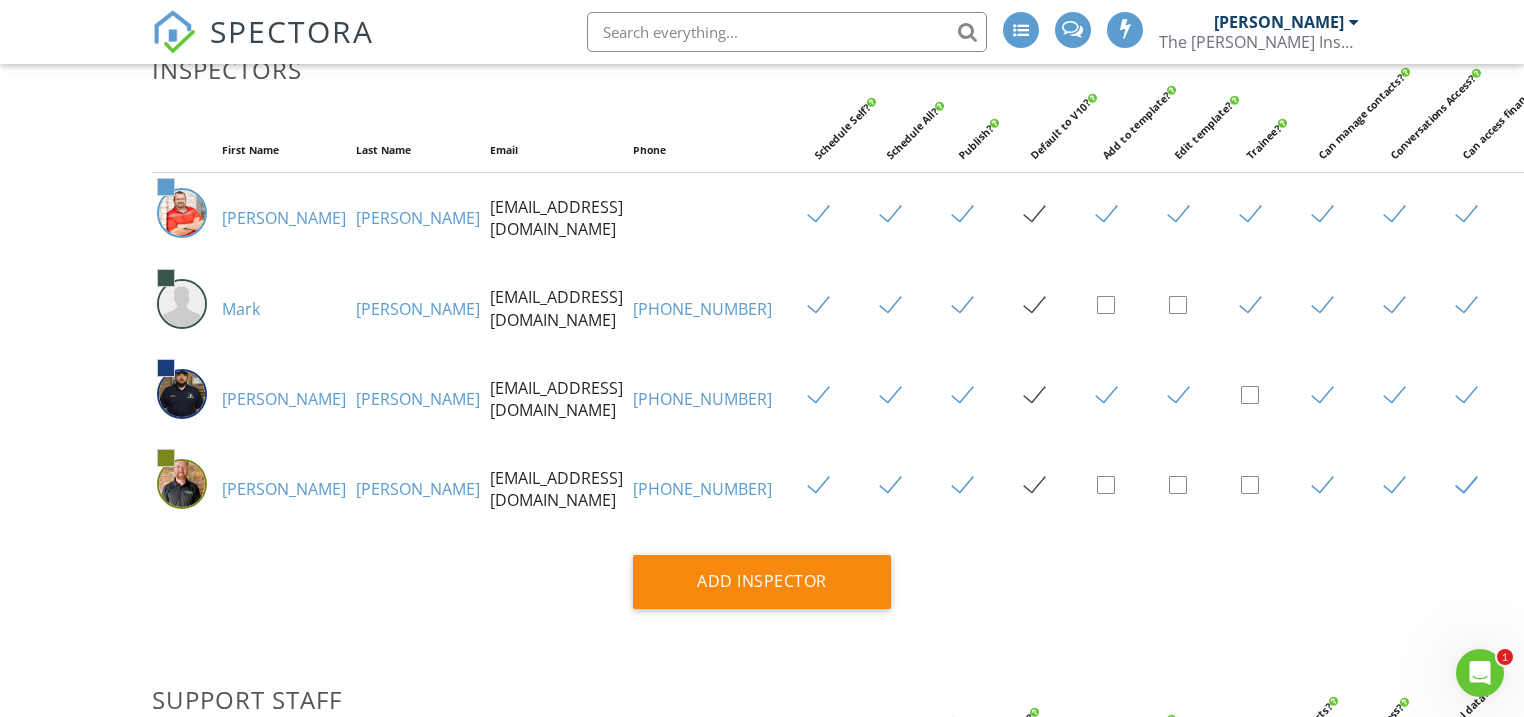 scroll, scrollTop: 0, scrollLeft: 0, axis: both 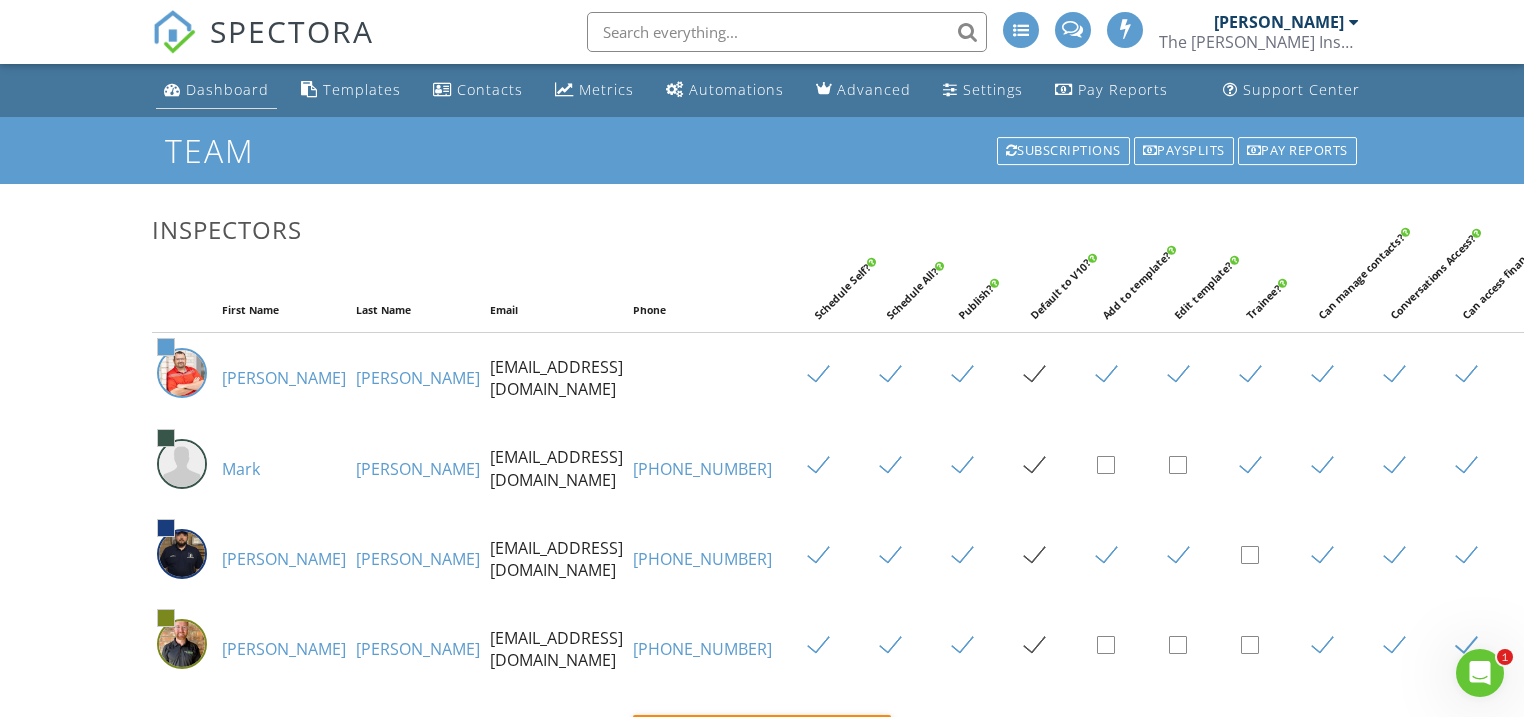 click on "Dashboard" at bounding box center [216, 90] 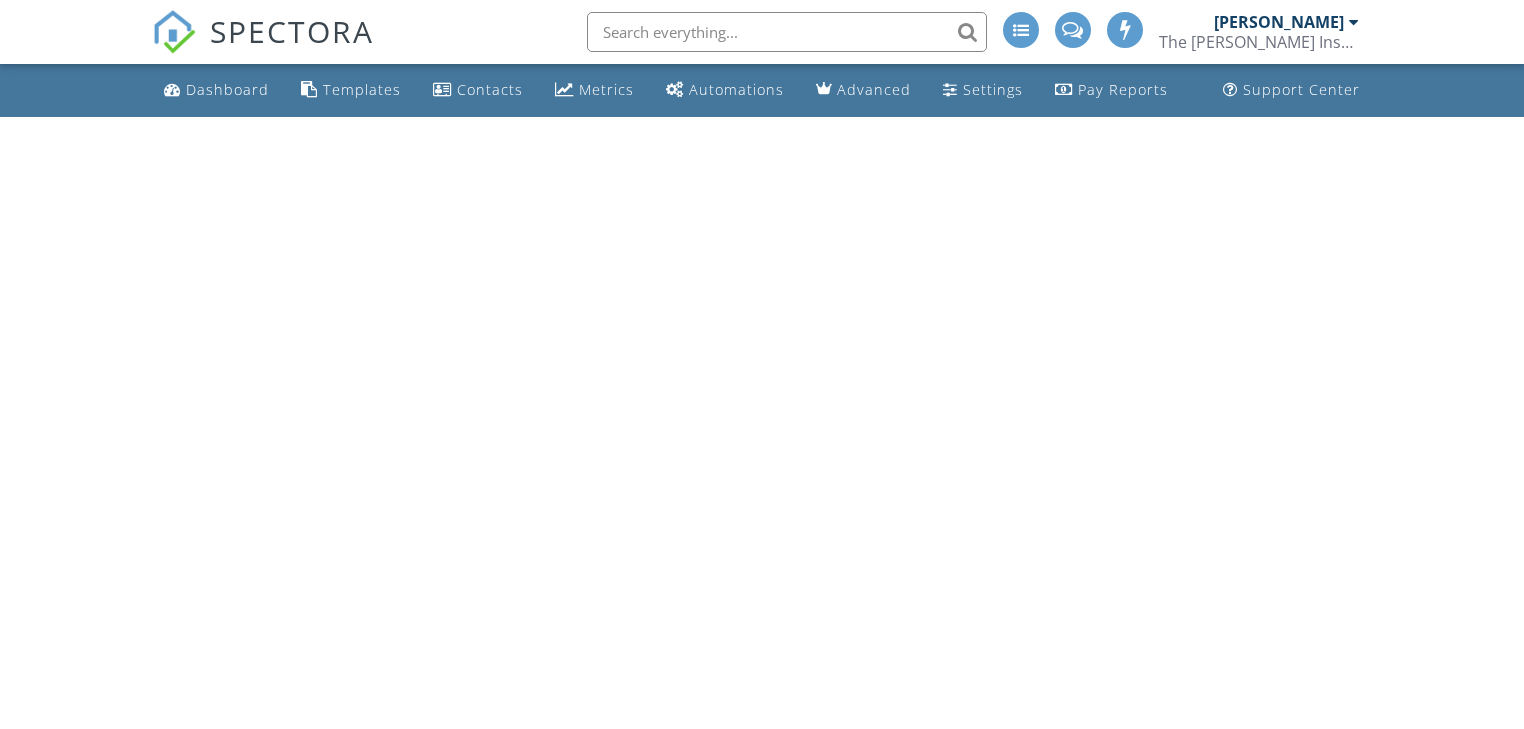 scroll, scrollTop: 0, scrollLeft: 0, axis: both 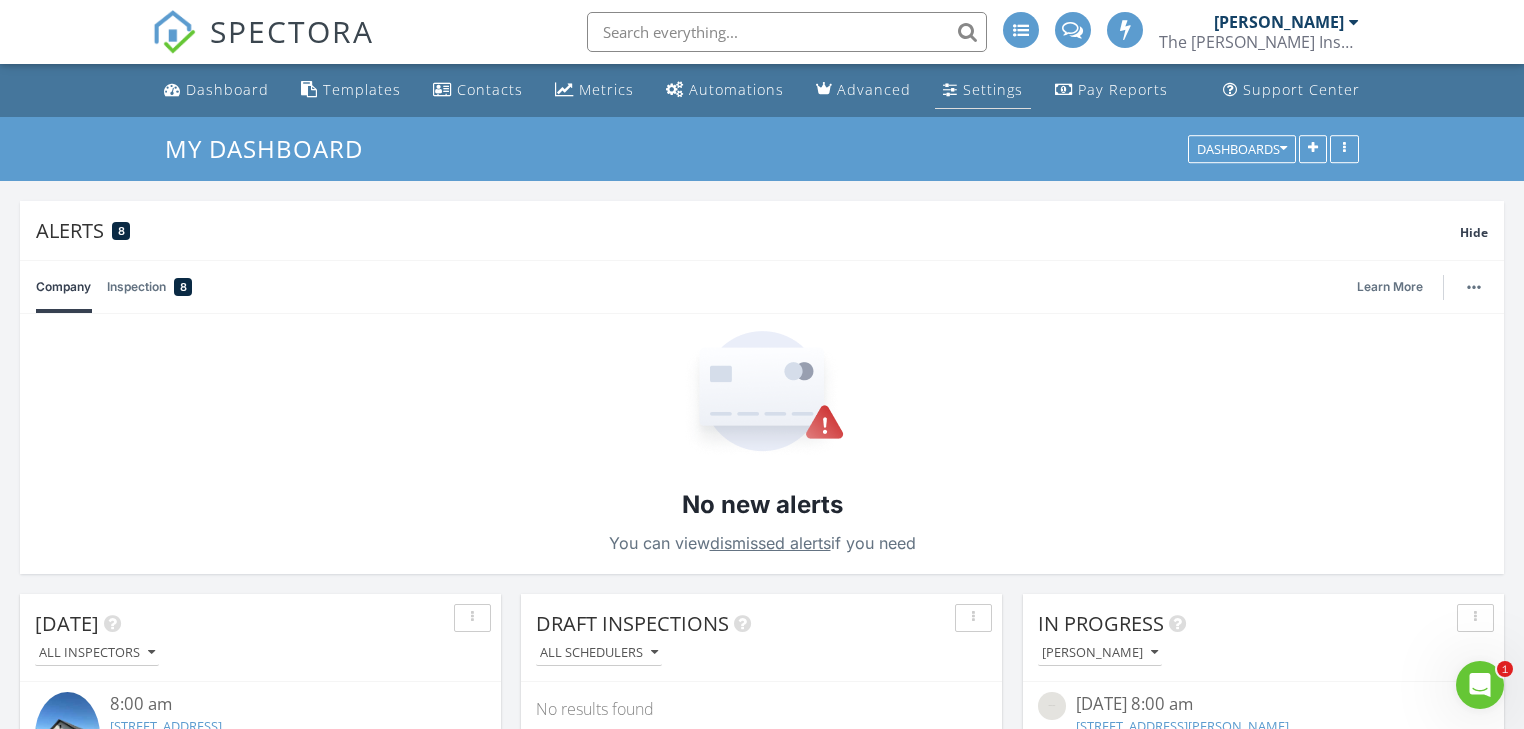 click on "Settings" at bounding box center (993, 89) 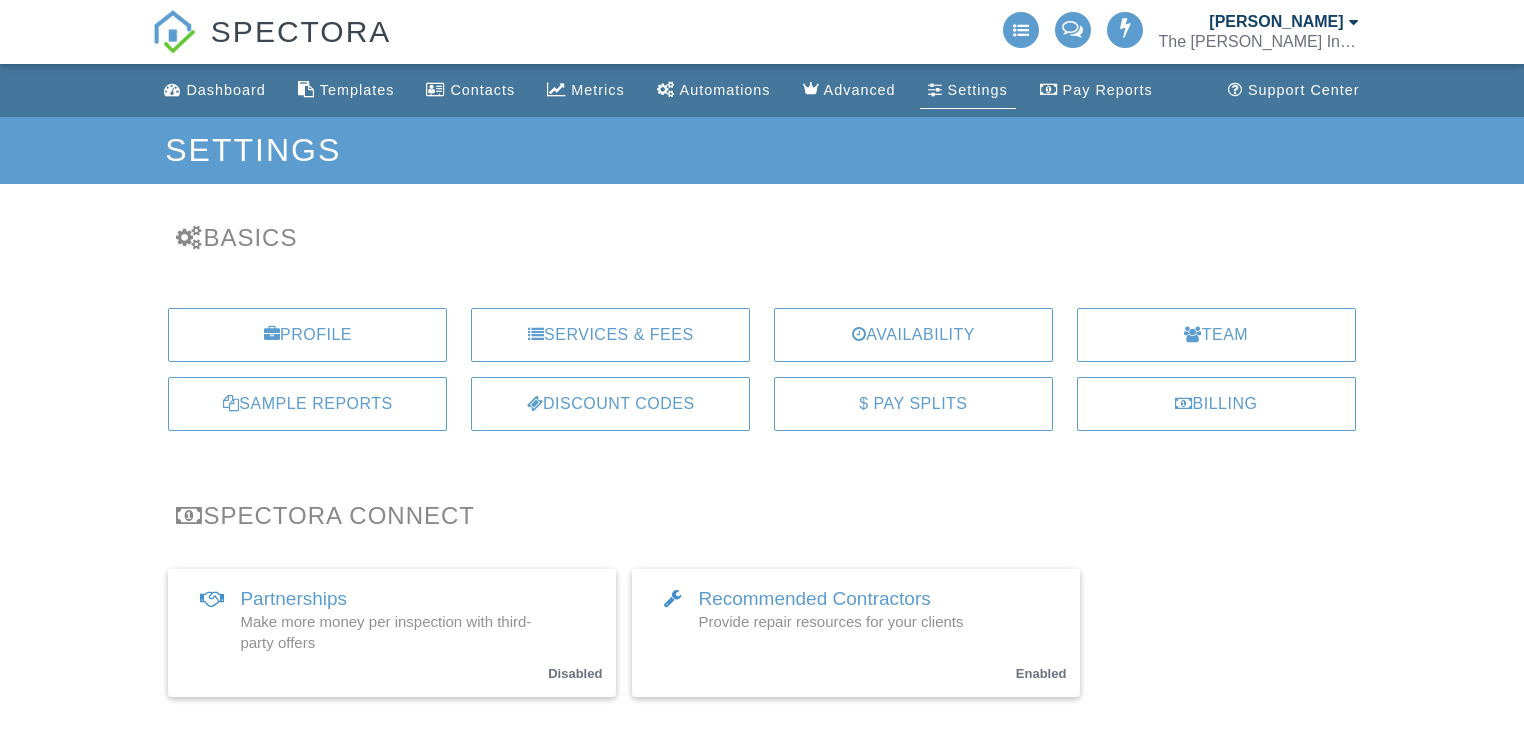 scroll, scrollTop: 0, scrollLeft: 0, axis: both 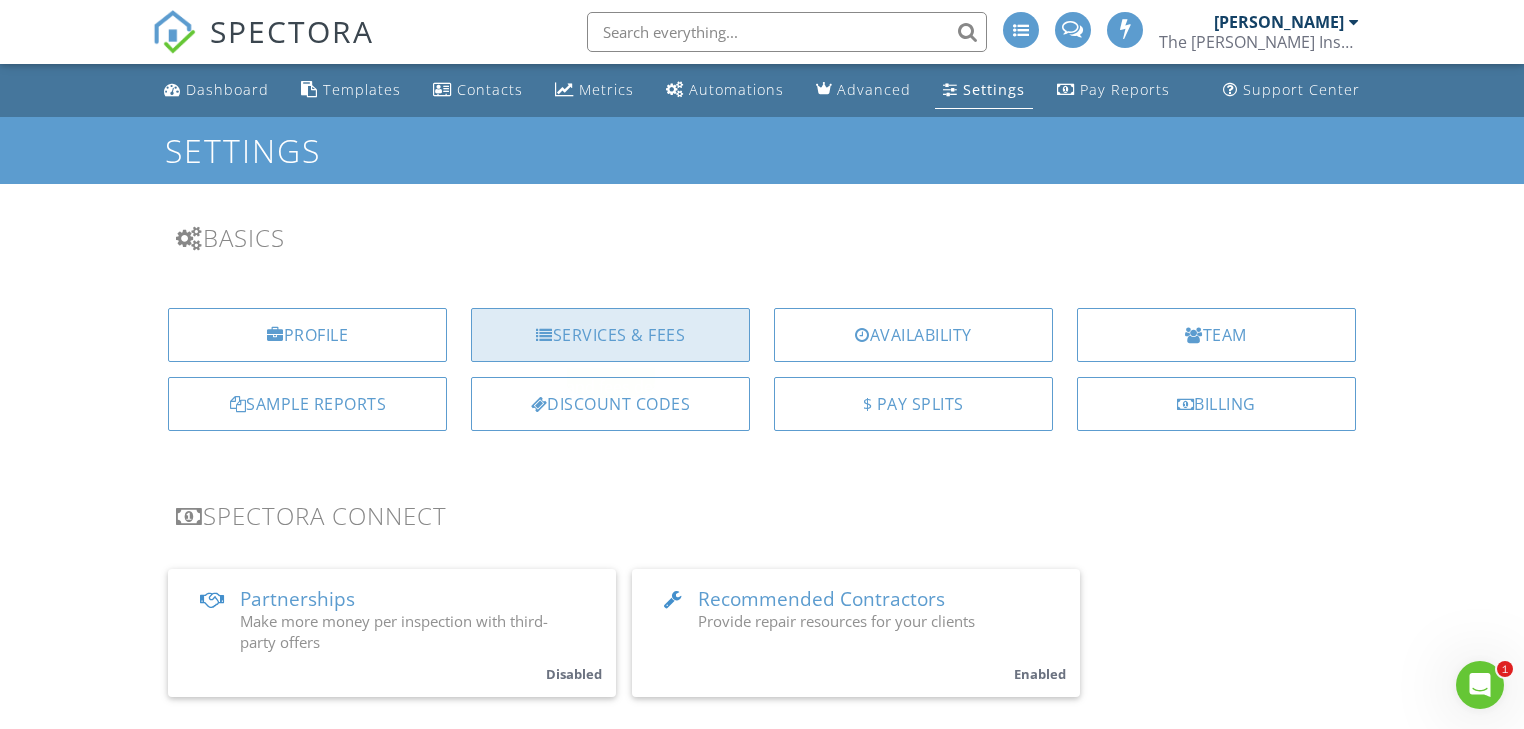 click on "Services & Fees" at bounding box center (610, 335) 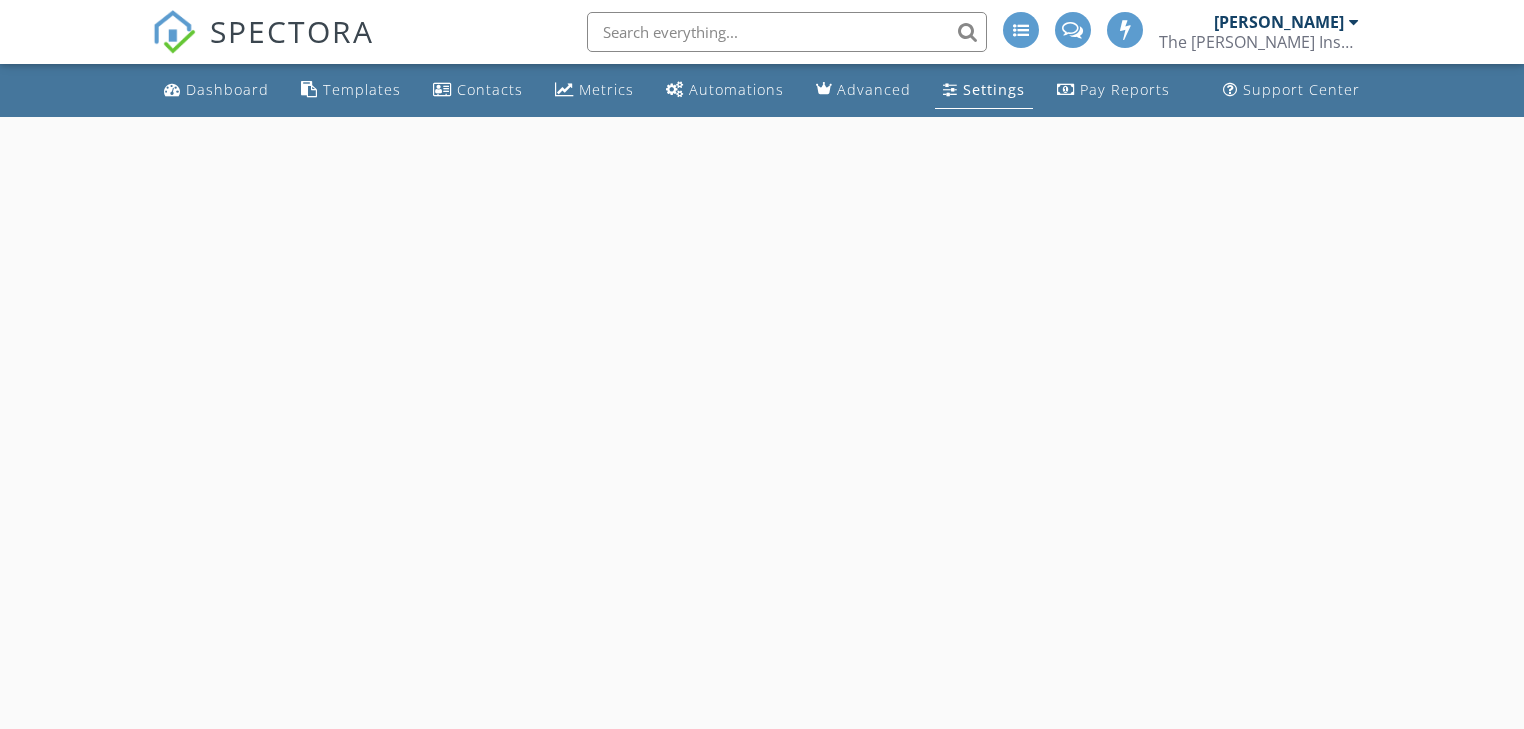 scroll, scrollTop: 0, scrollLeft: 0, axis: both 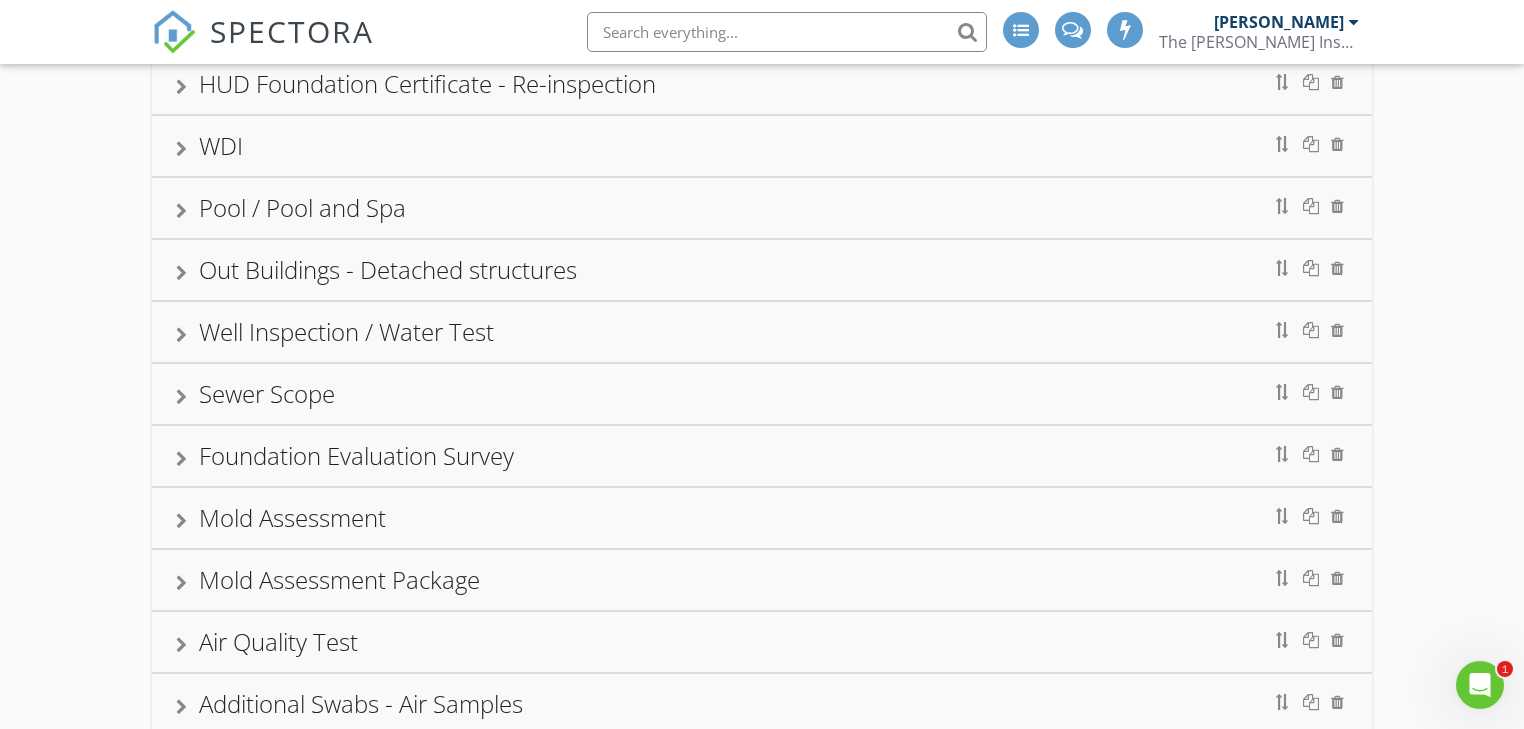 click on "Foundation Evaluation Survey" at bounding box center (761, 456) 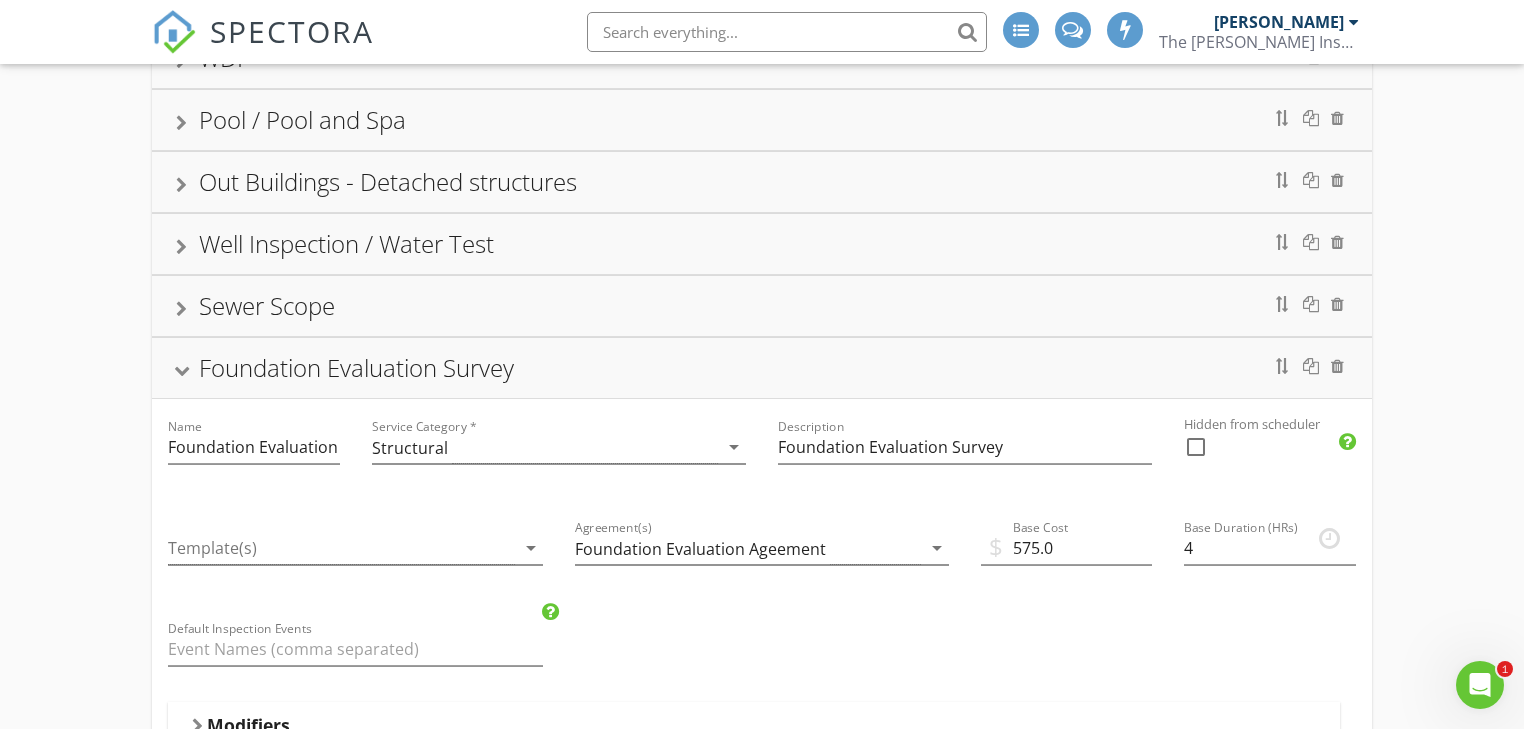 scroll, scrollTop: 880, scrollLeft: 0, axis: vertical 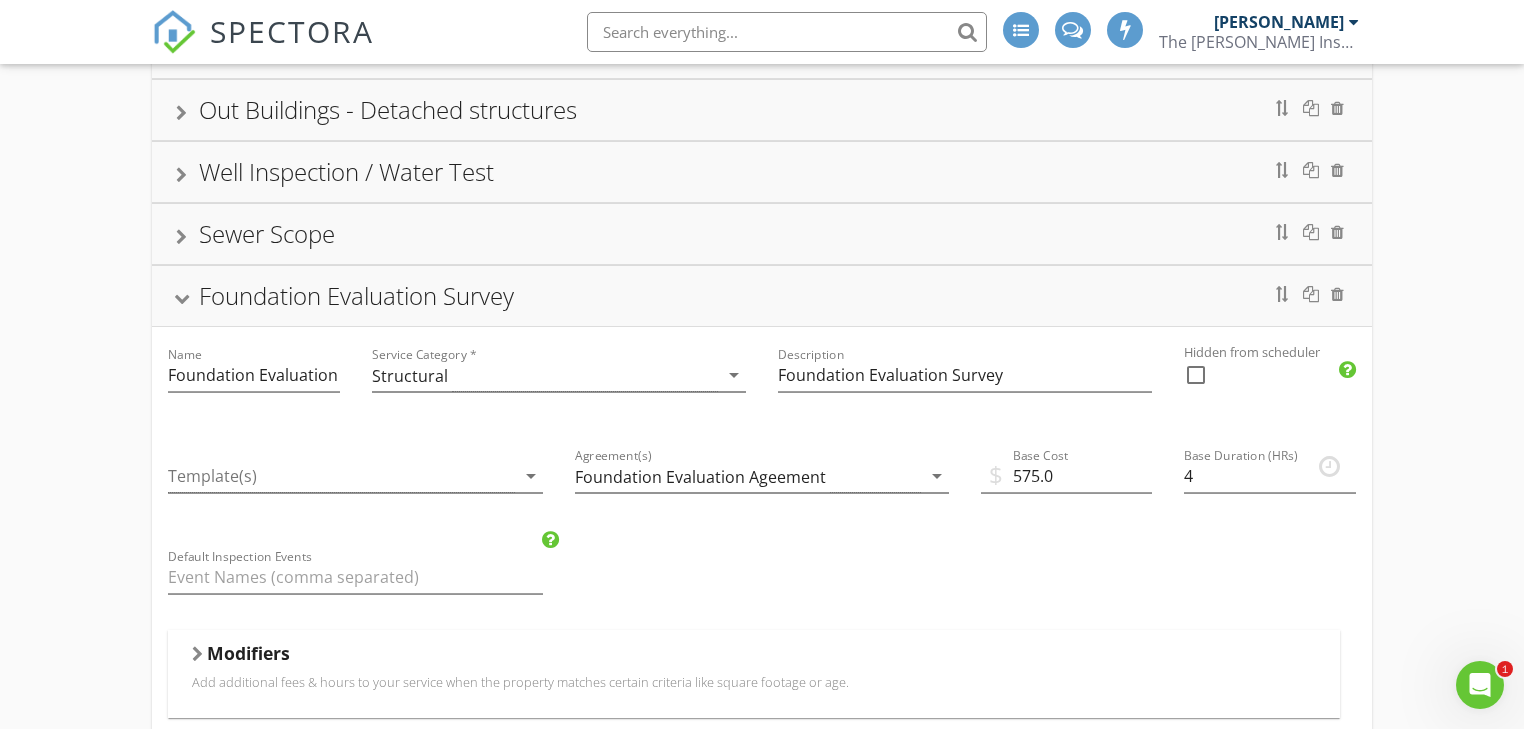 click on "Foundation Evaluation Survey" at bounding box center [761, 296] 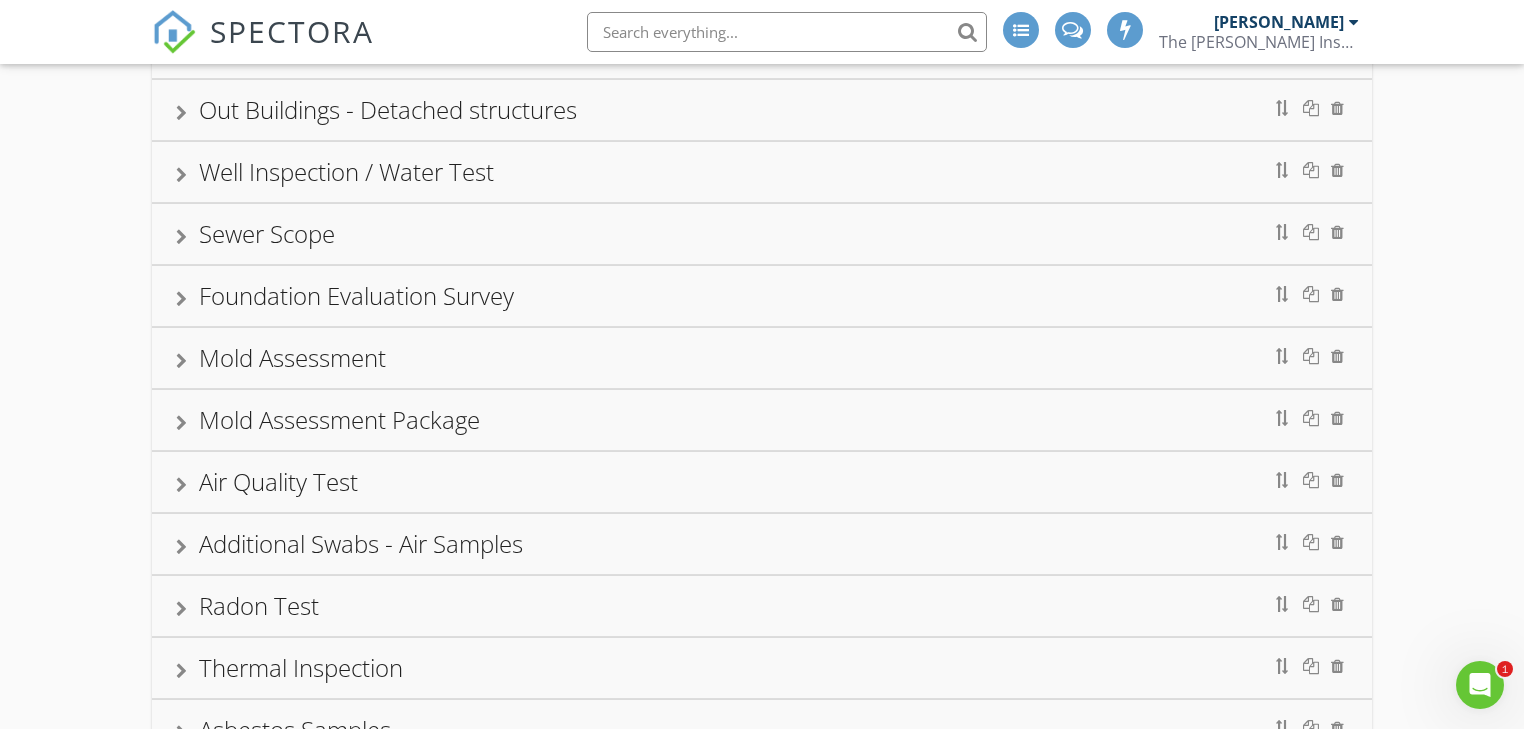 click on "Foundation Evaluation Survey" at bounding box center (761, 296) 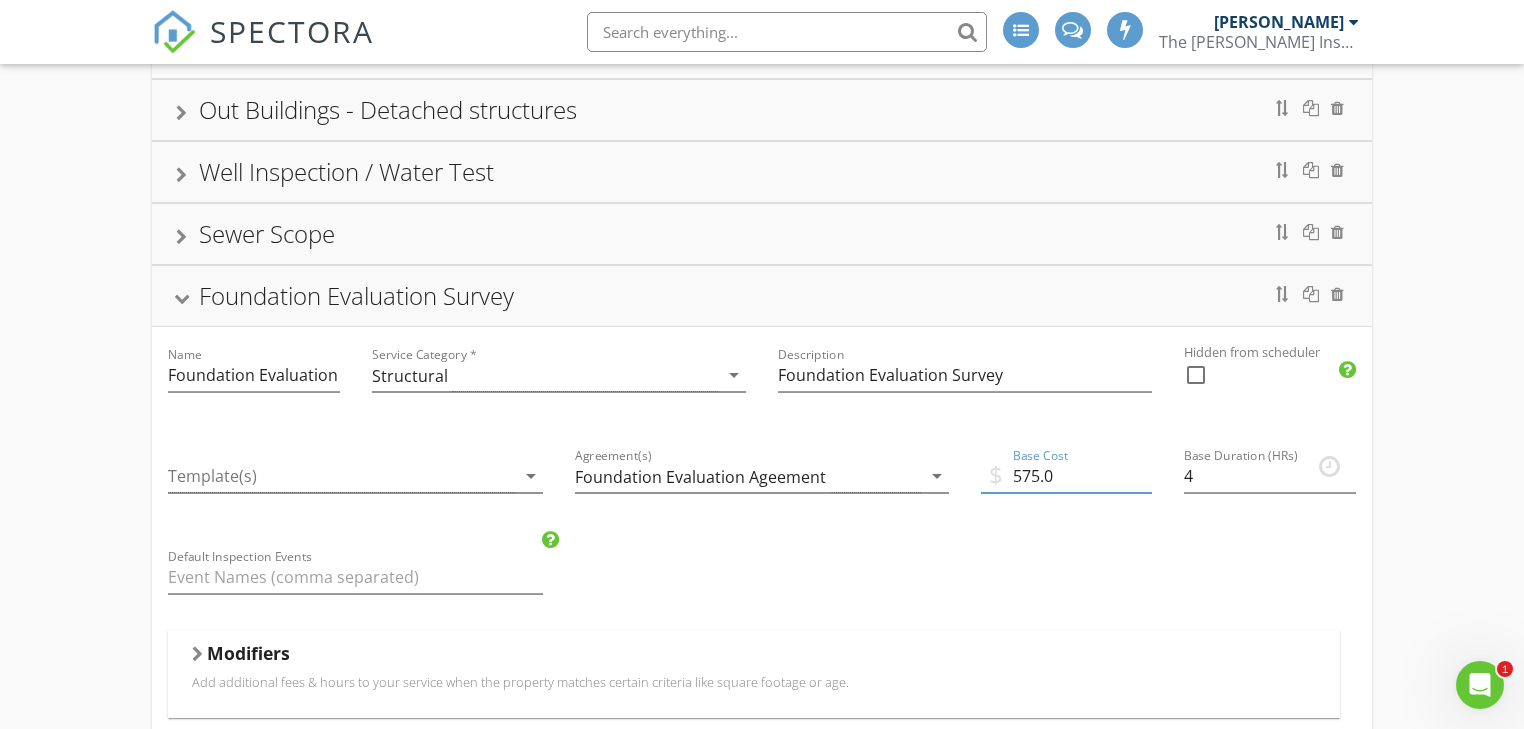 click on "575.0" at bounding box center (1066, 476) 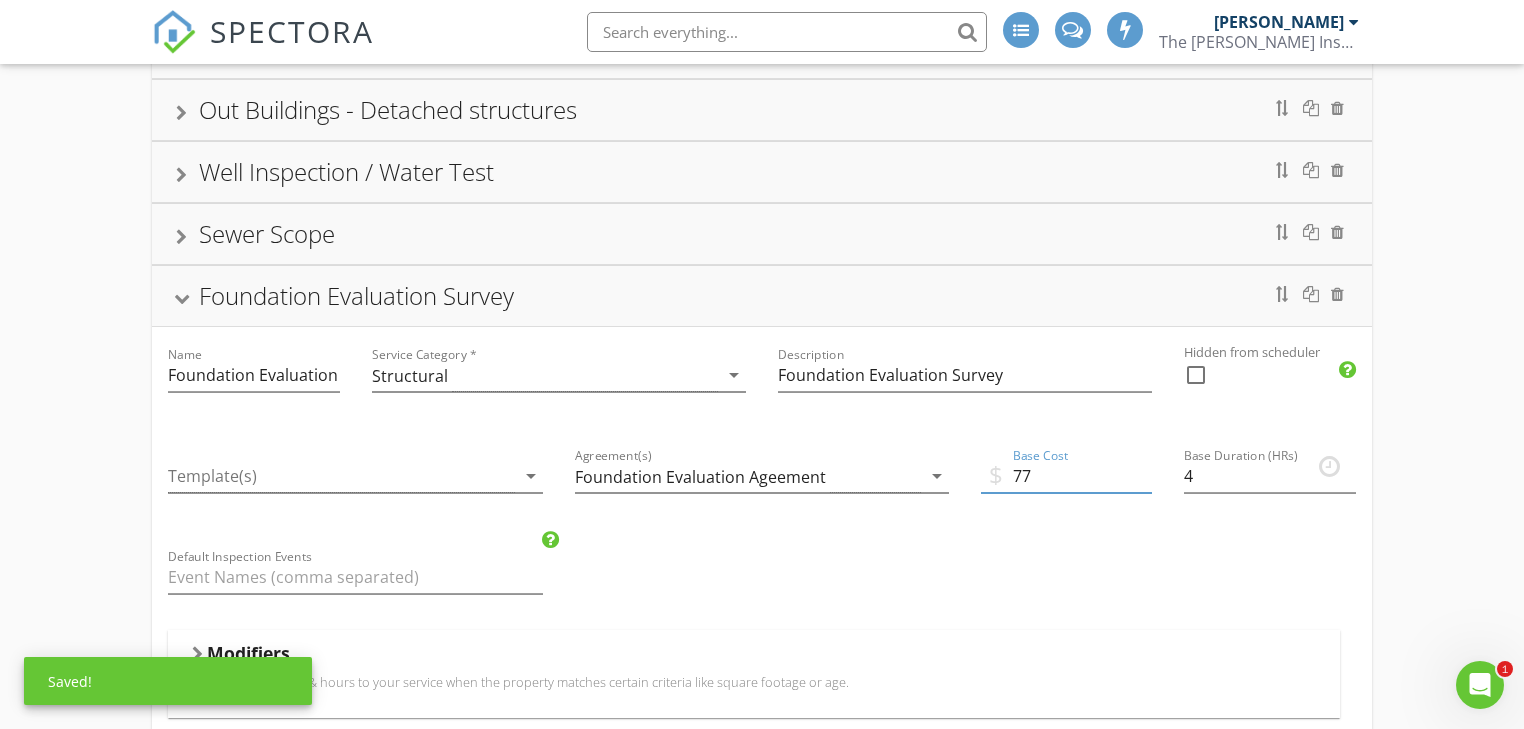 type on "7" 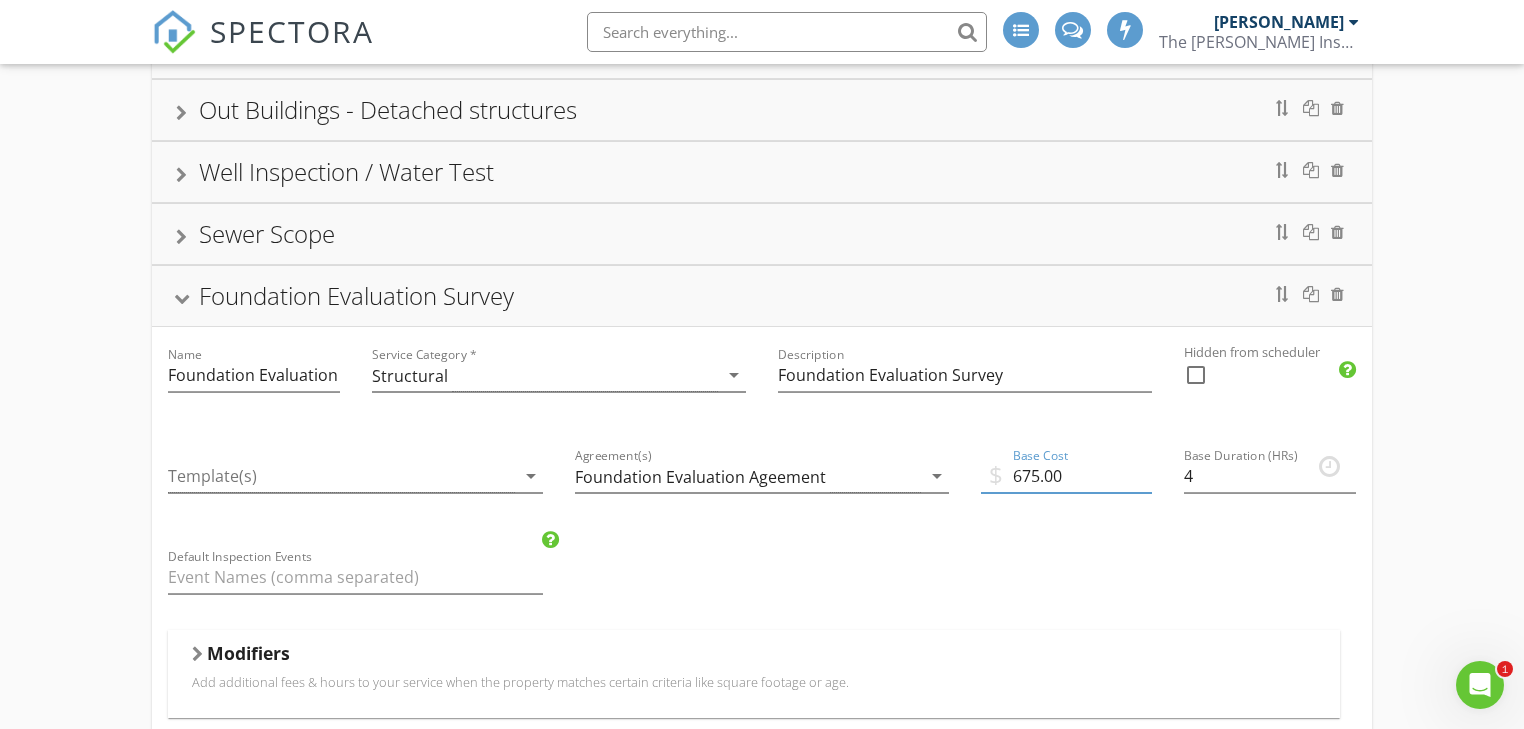 type on "675.00" 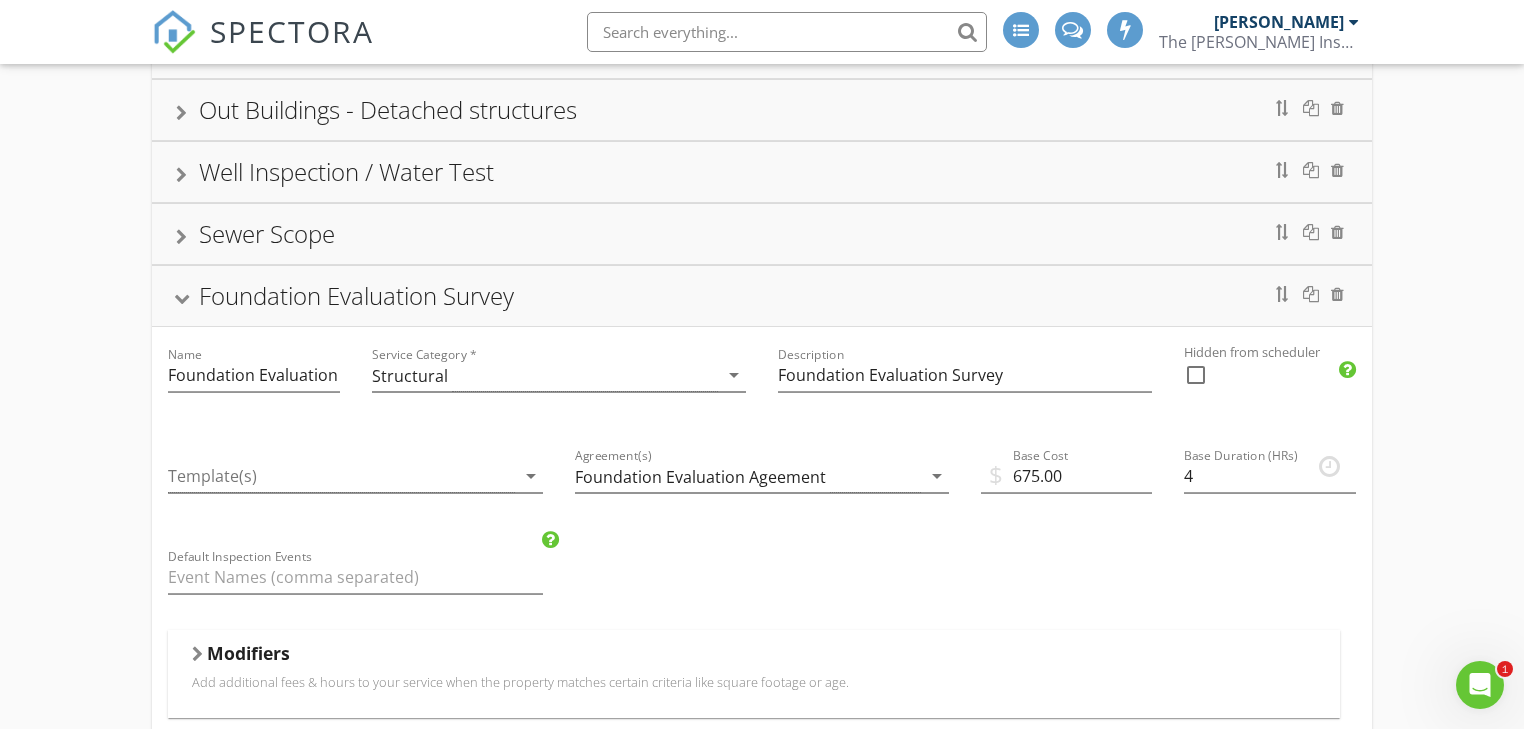 click on "Foundation Evaluation Survey" at bounding box center (761, 296) 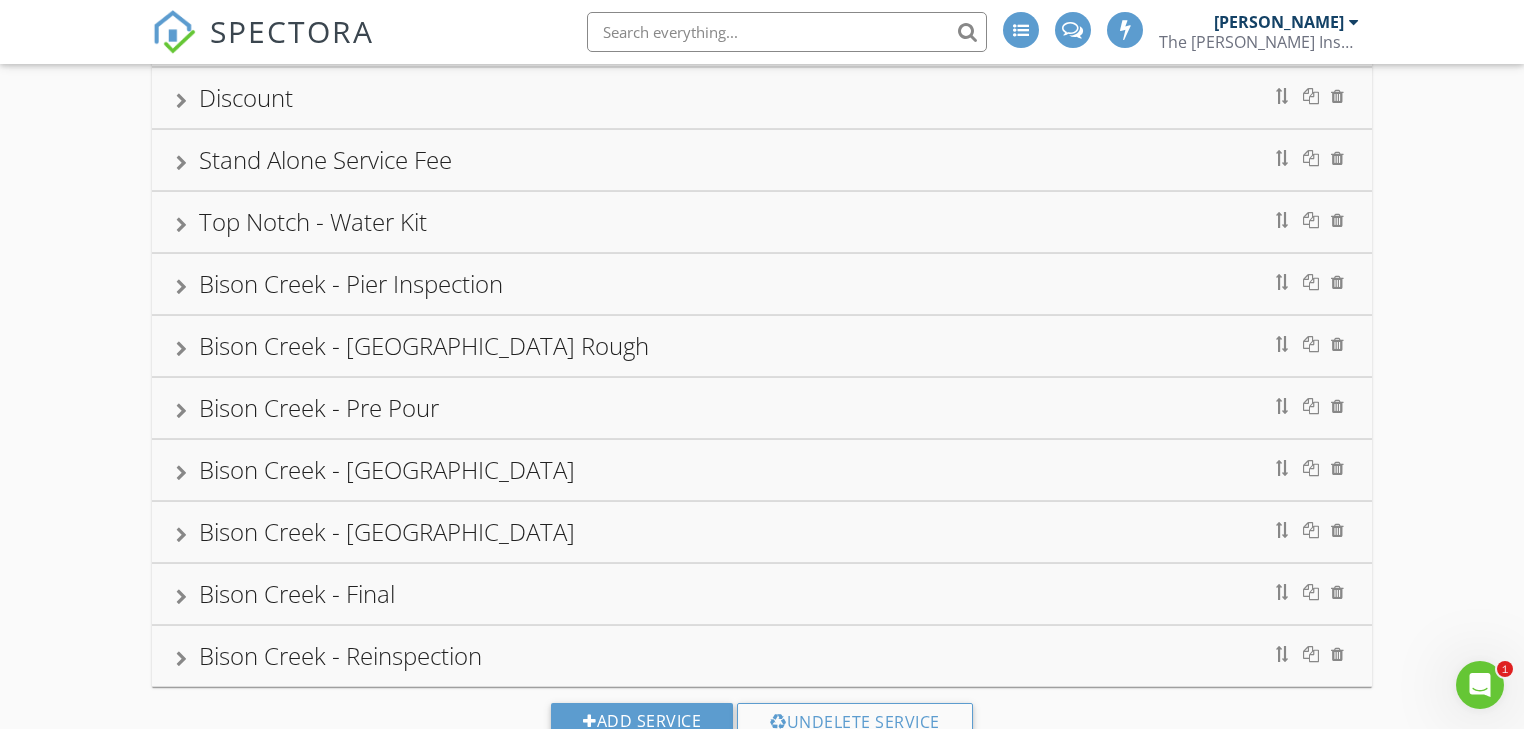 scroll, scrollTop: 1819, scrollLeft: 0, axis: vertical 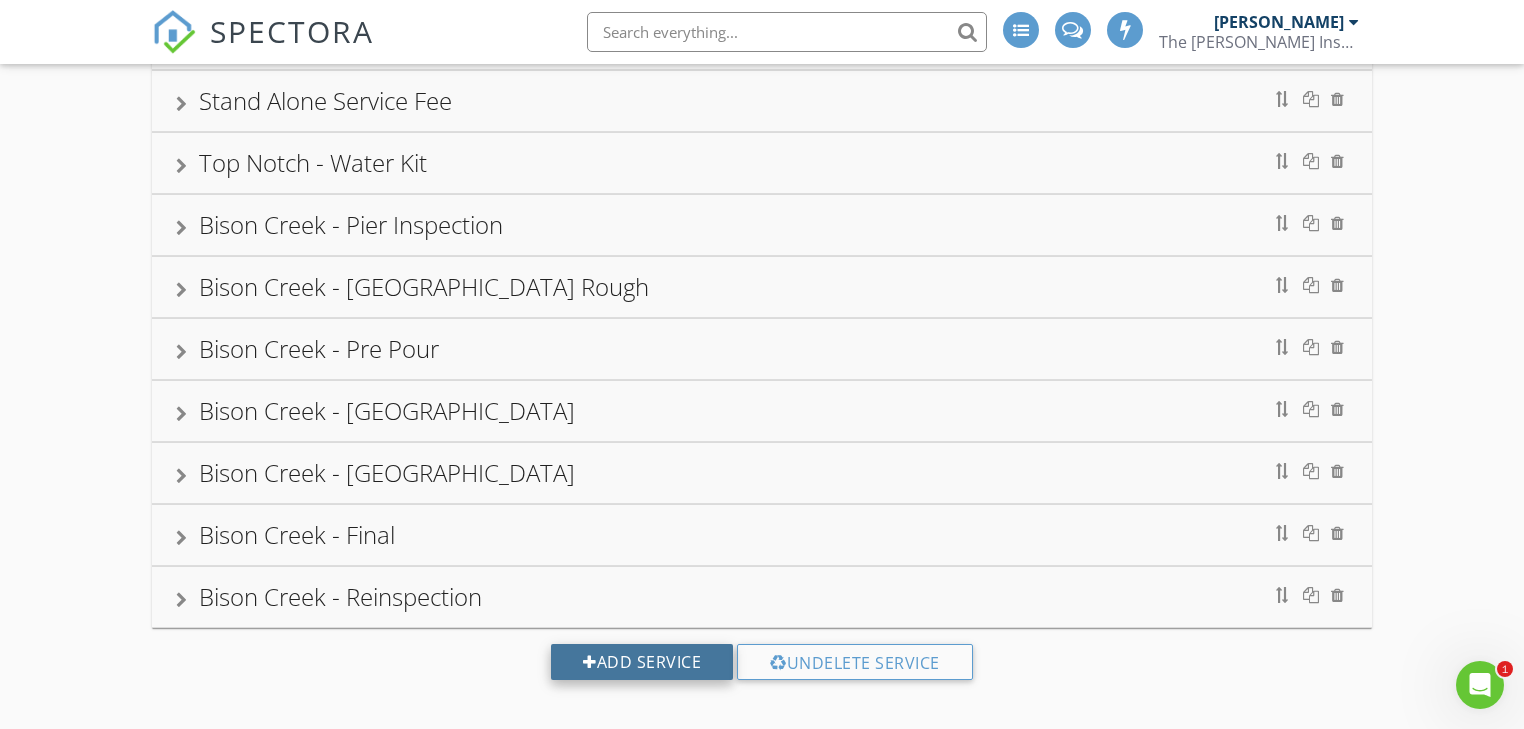 click on "Add Service" at bounding box center (642, 662) 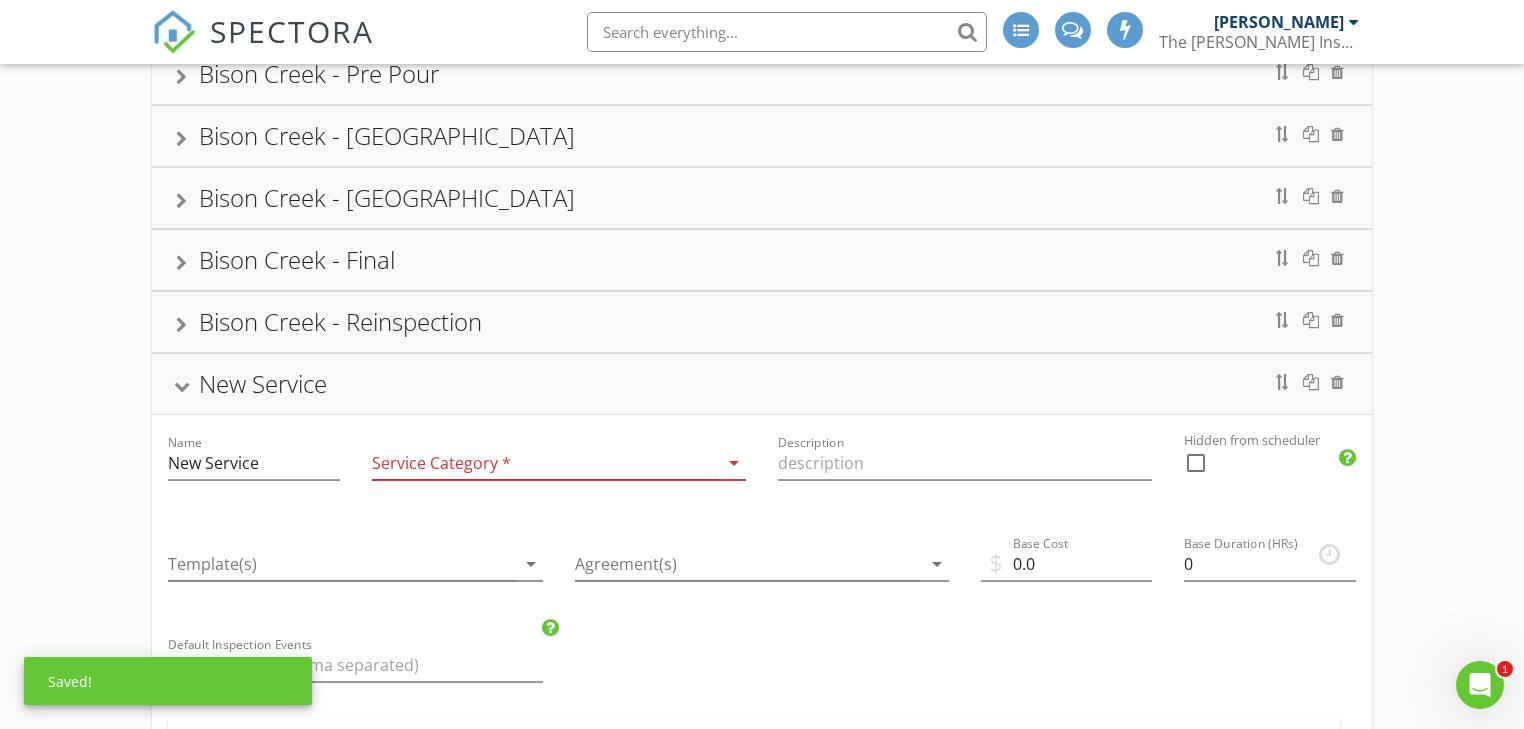 scroll, scrollTop: 2299, scrollLeft: 0, axis: vertical 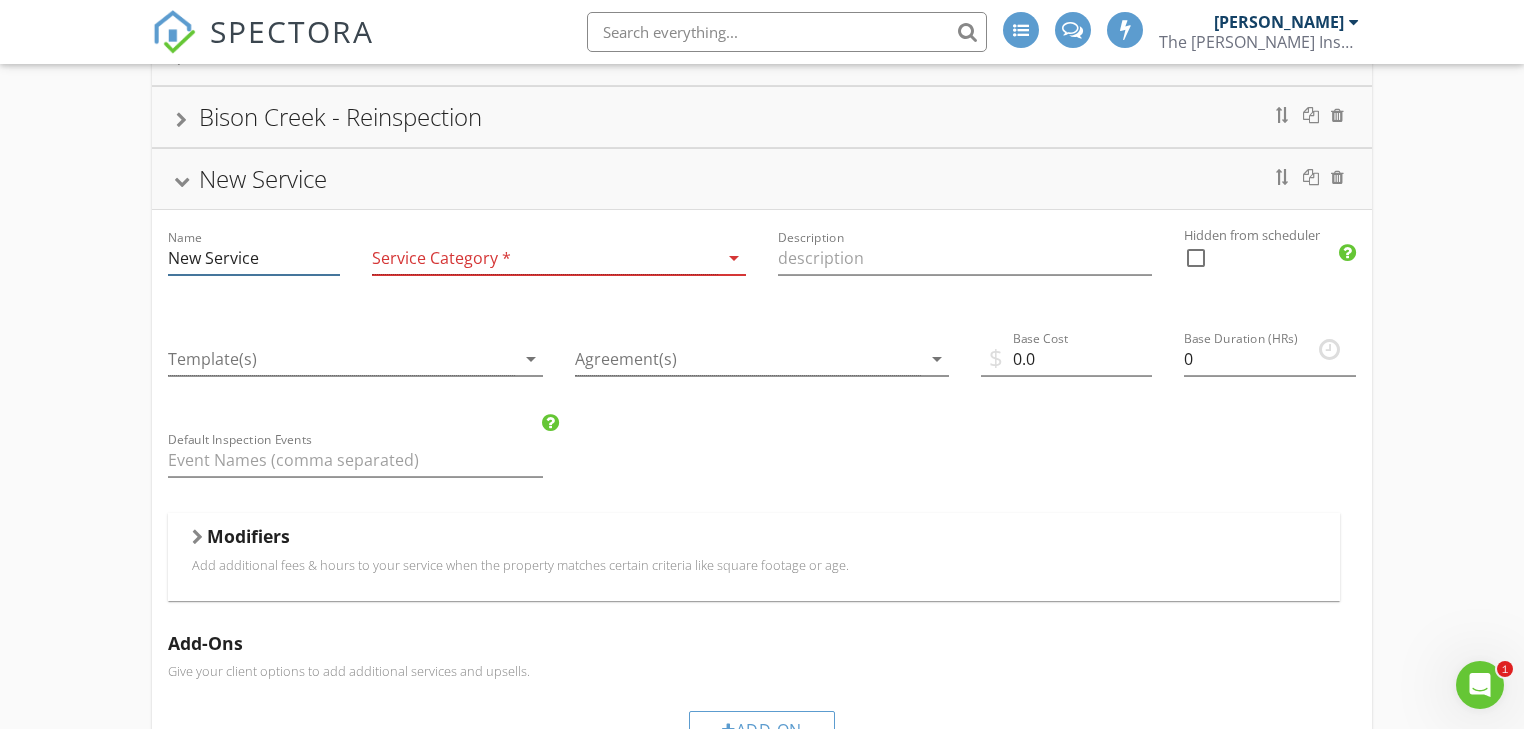 click on "New Service" at bounding box center (253, 258) 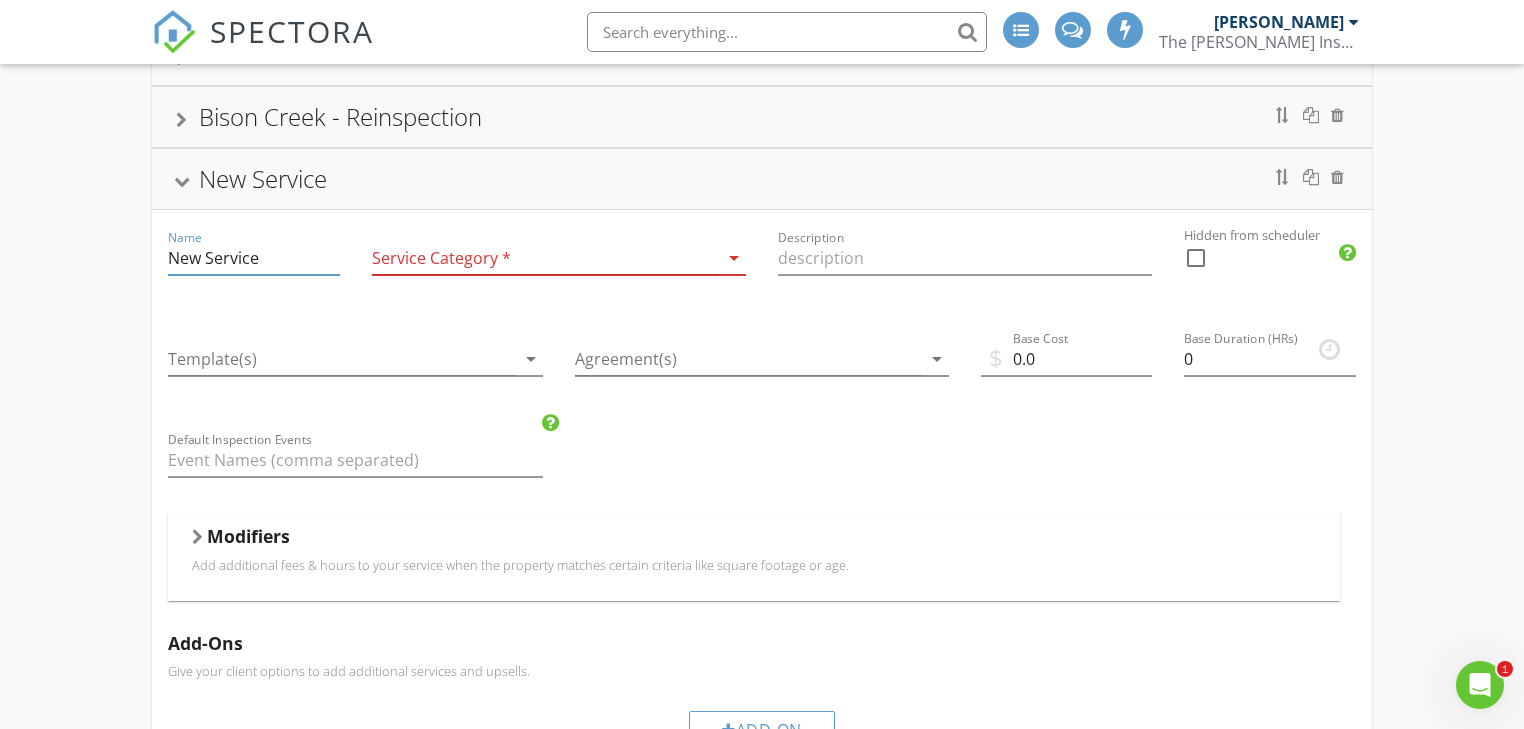 click on "New Service" at bounding box center (253, 258) 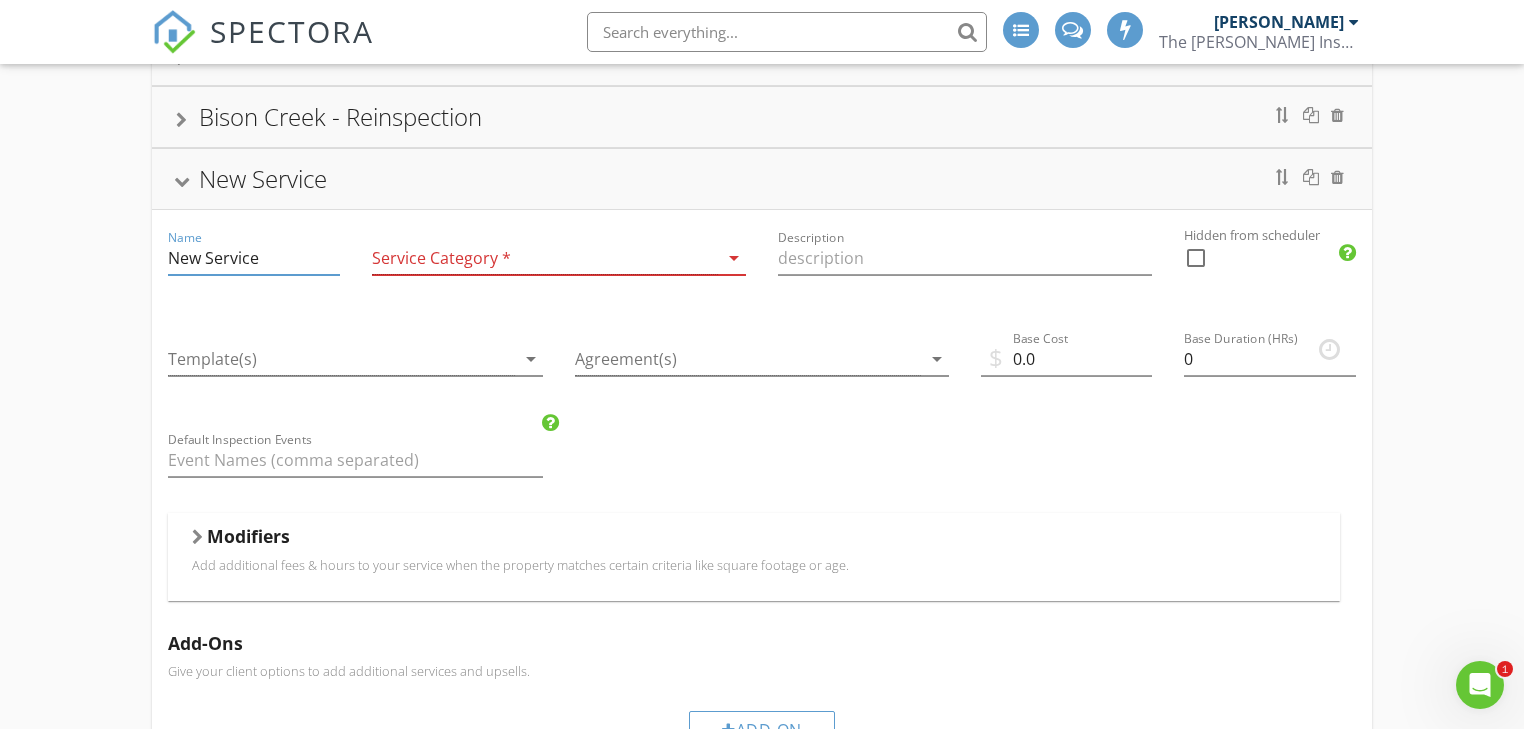 paste on "Foundation Evaluation Survey without Engineer Report and Support" 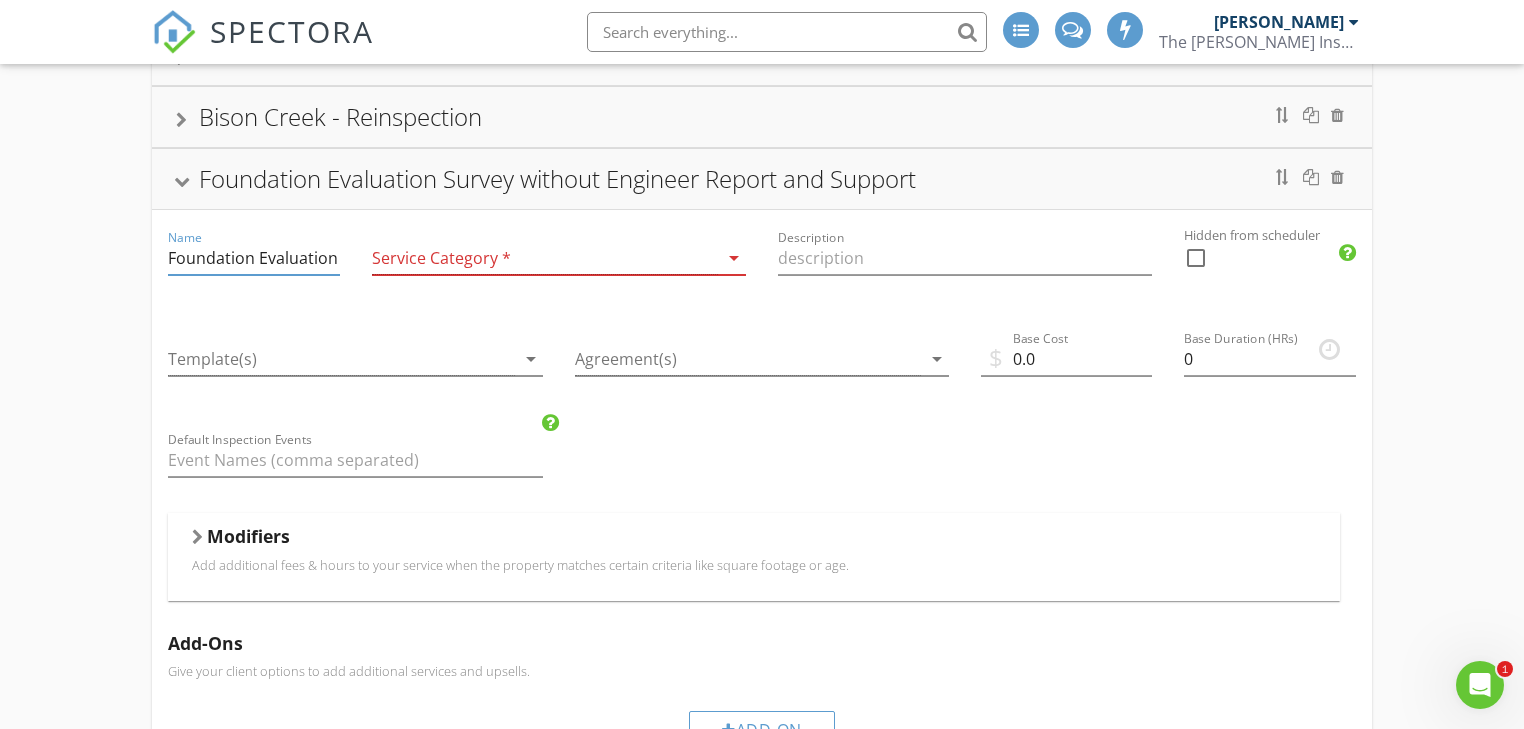 scroll, scrollTop: 0, scrollLeft: 332, axis: horizontal 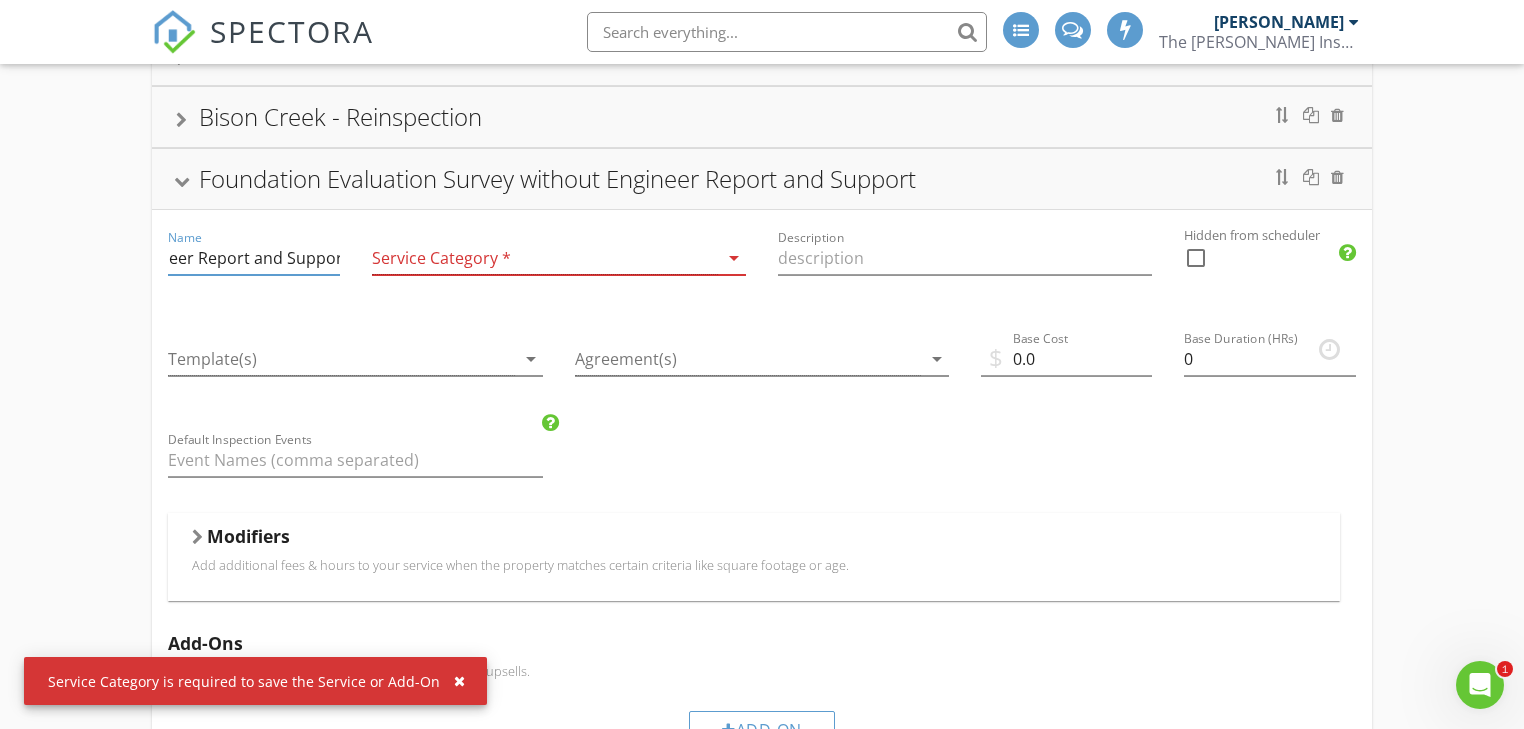 type on "Foundation Evaluation Survey without Engineer Report and Support" 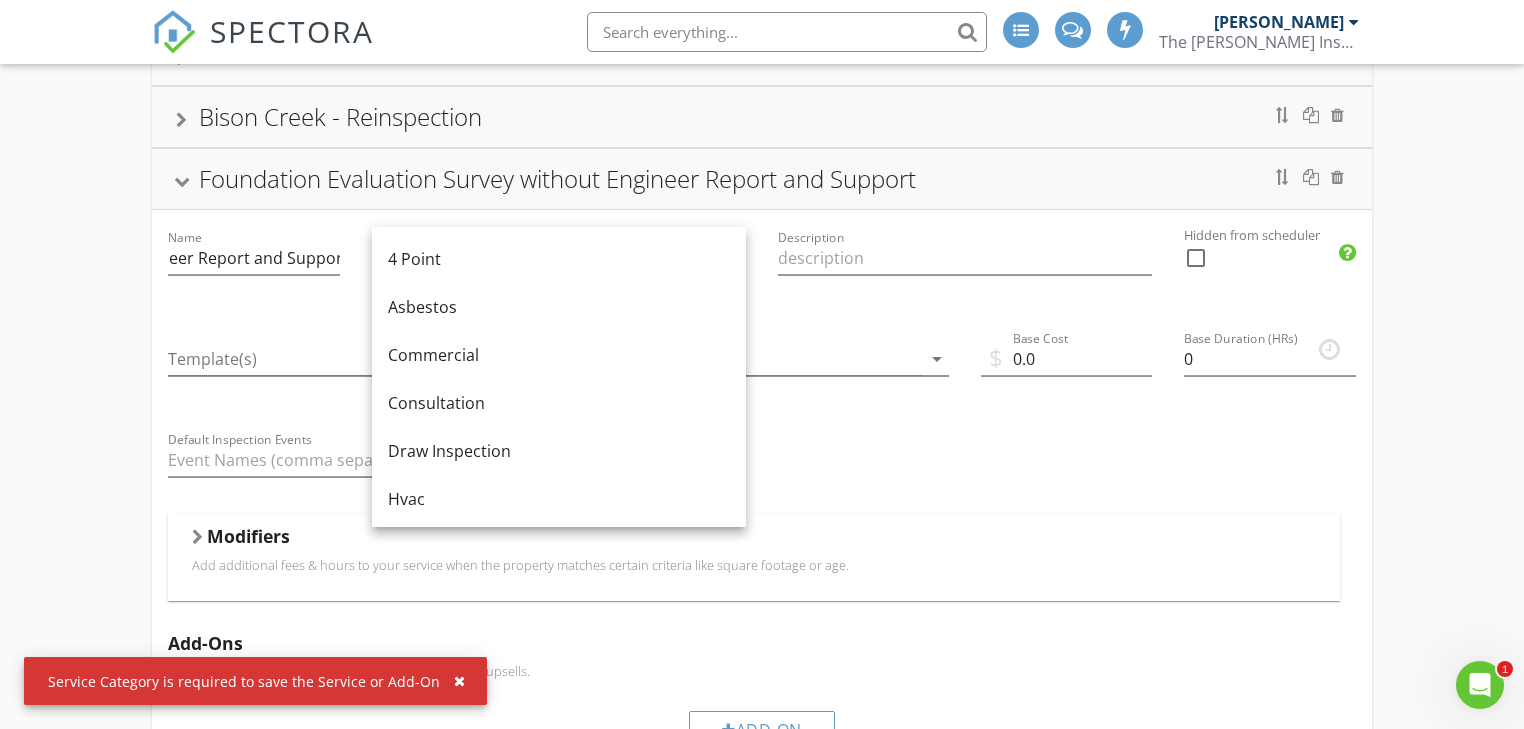scroll, scrollTop: 0, scrollLeft: 0, axis: both 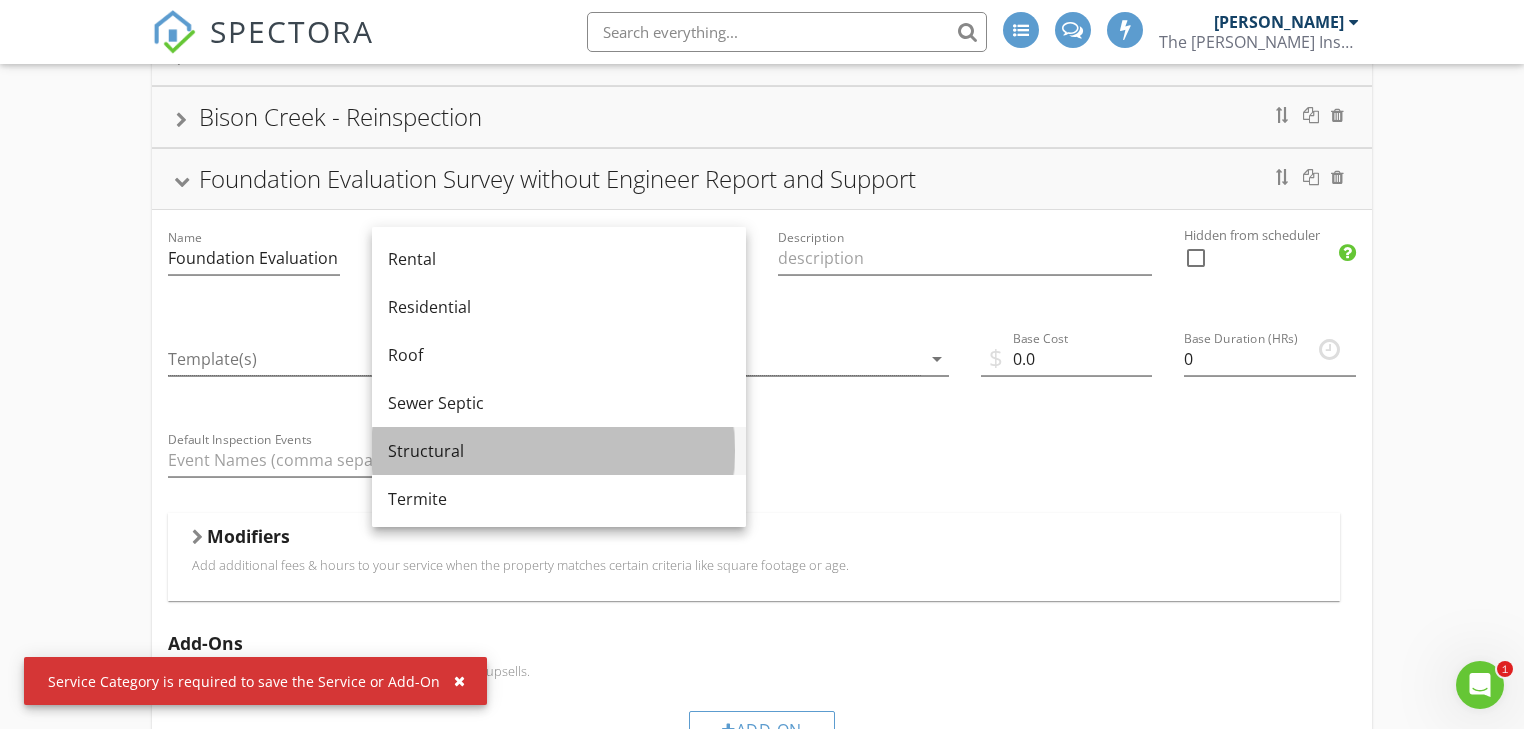 click on "Structural" at bounding box center (559, 451) 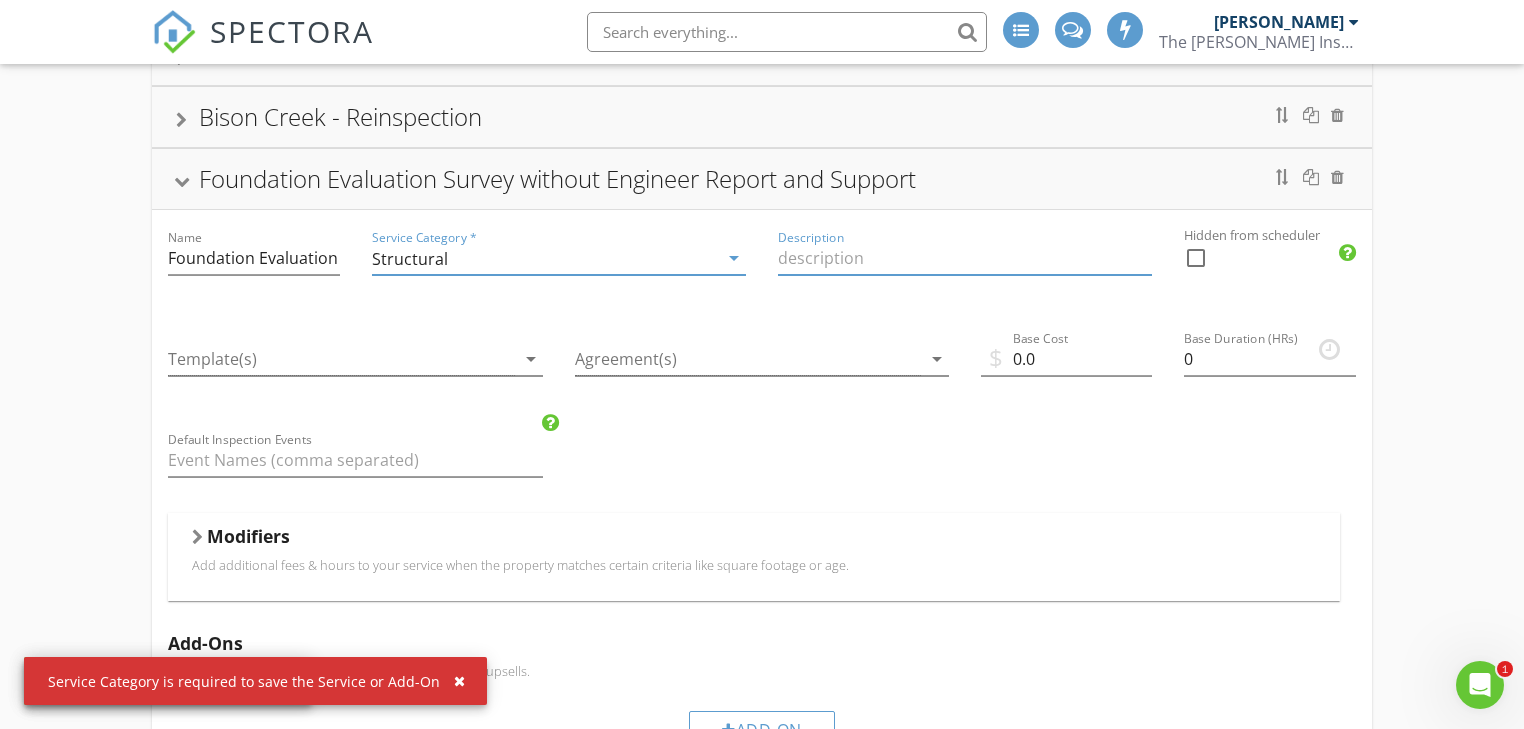 click at bounding box center [965, 258] 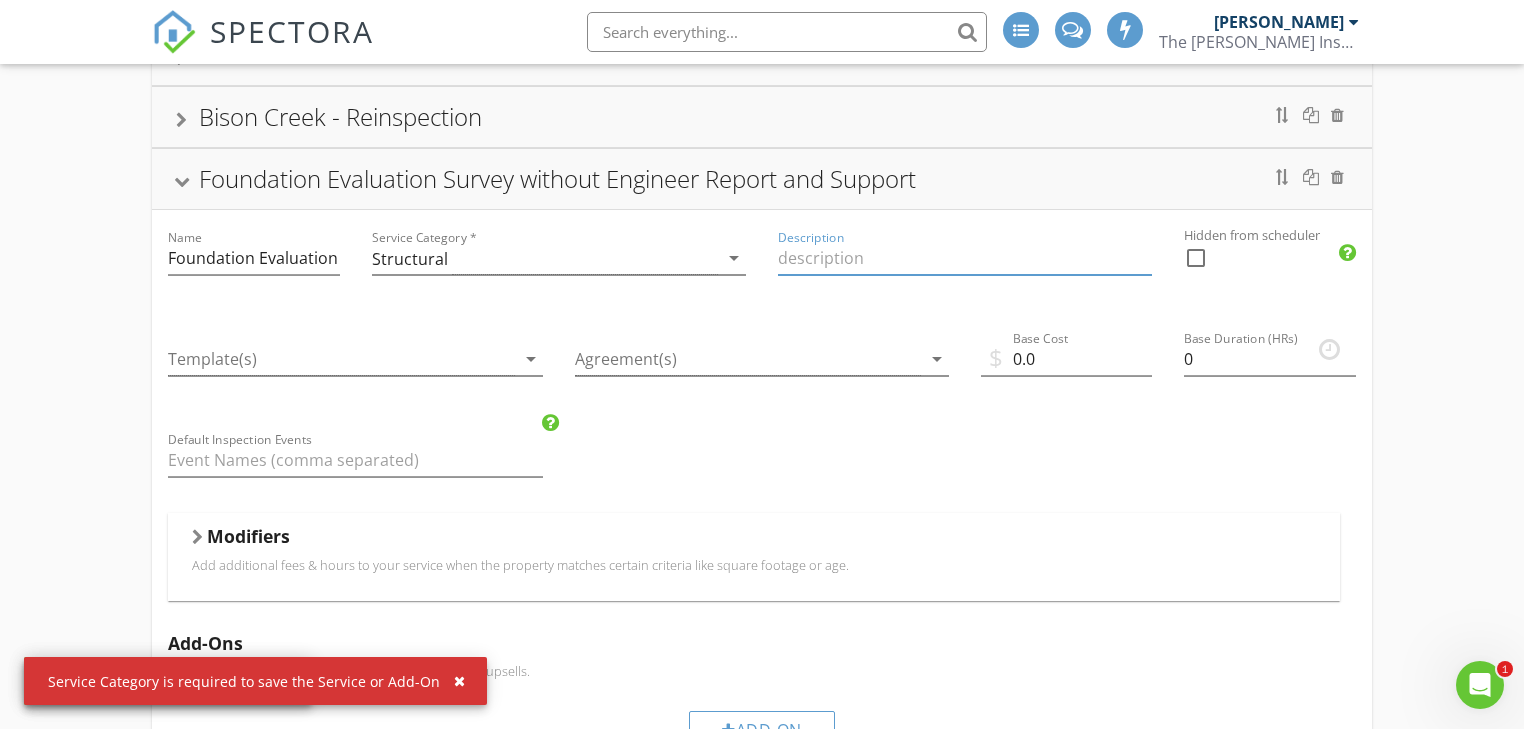 paste on "Foundation Evaluation Survey without Engineer Report and Support" 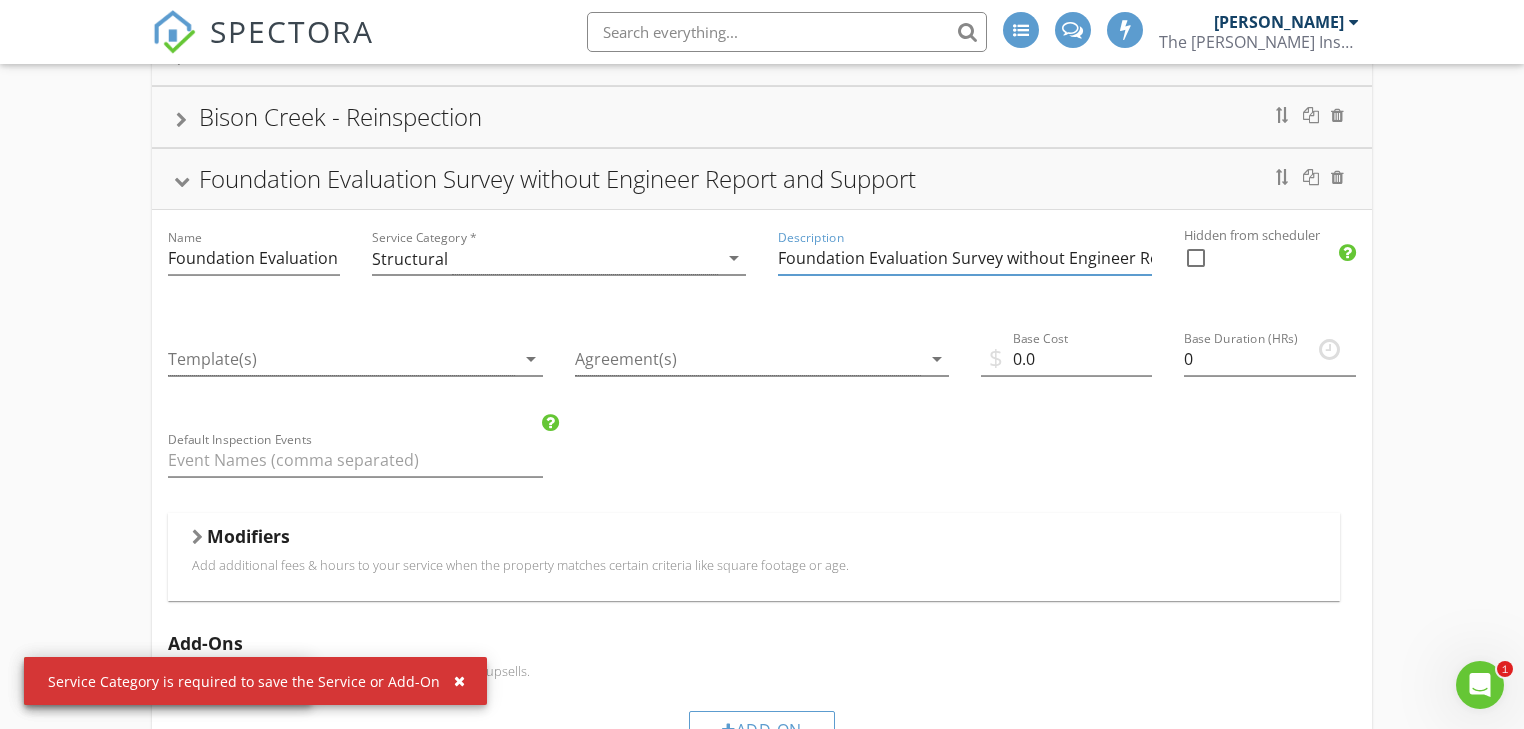 scroll, scrollTop: 0, scrollLeft: 129, axis: horizontal 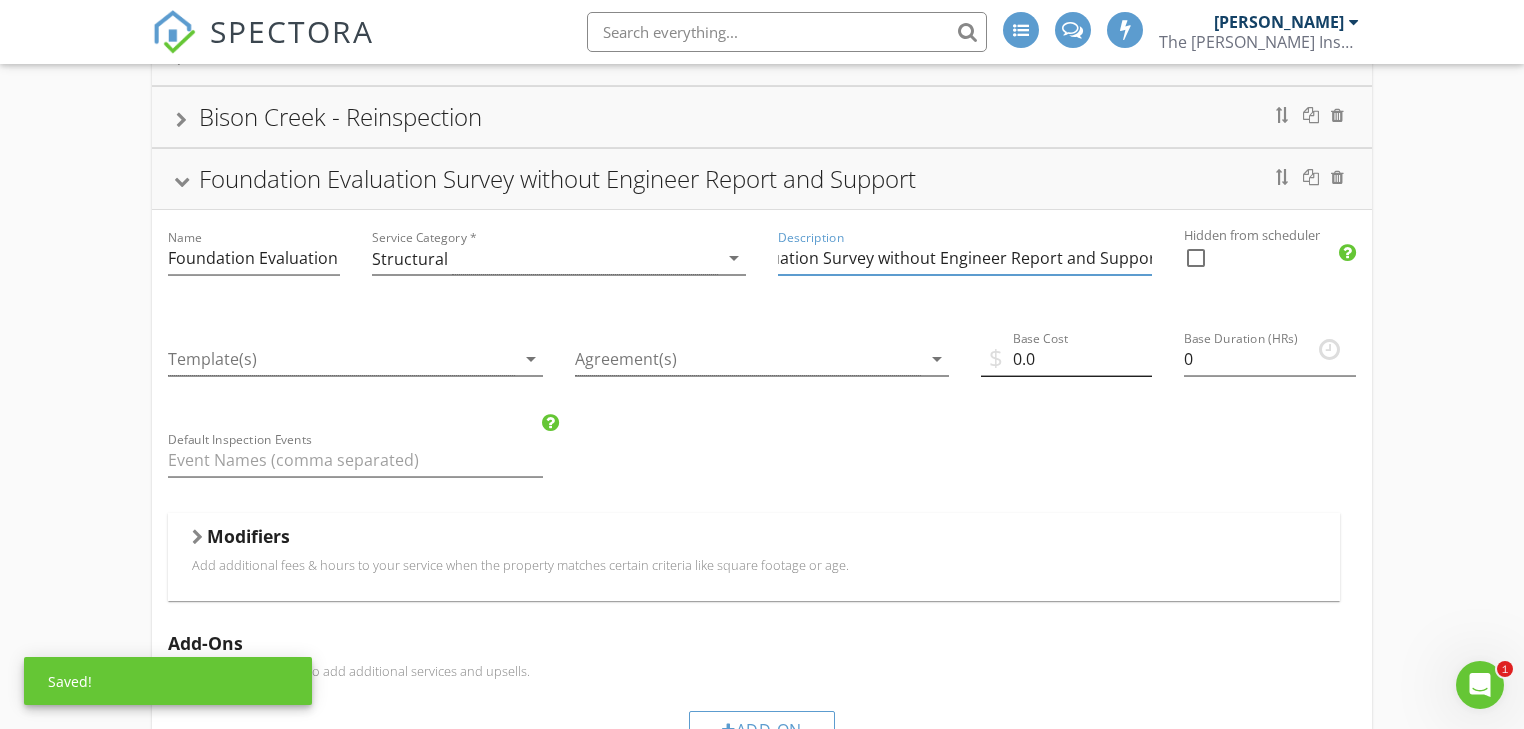 type on "Foundation Evaluation Survey without Engineer Report and Support" 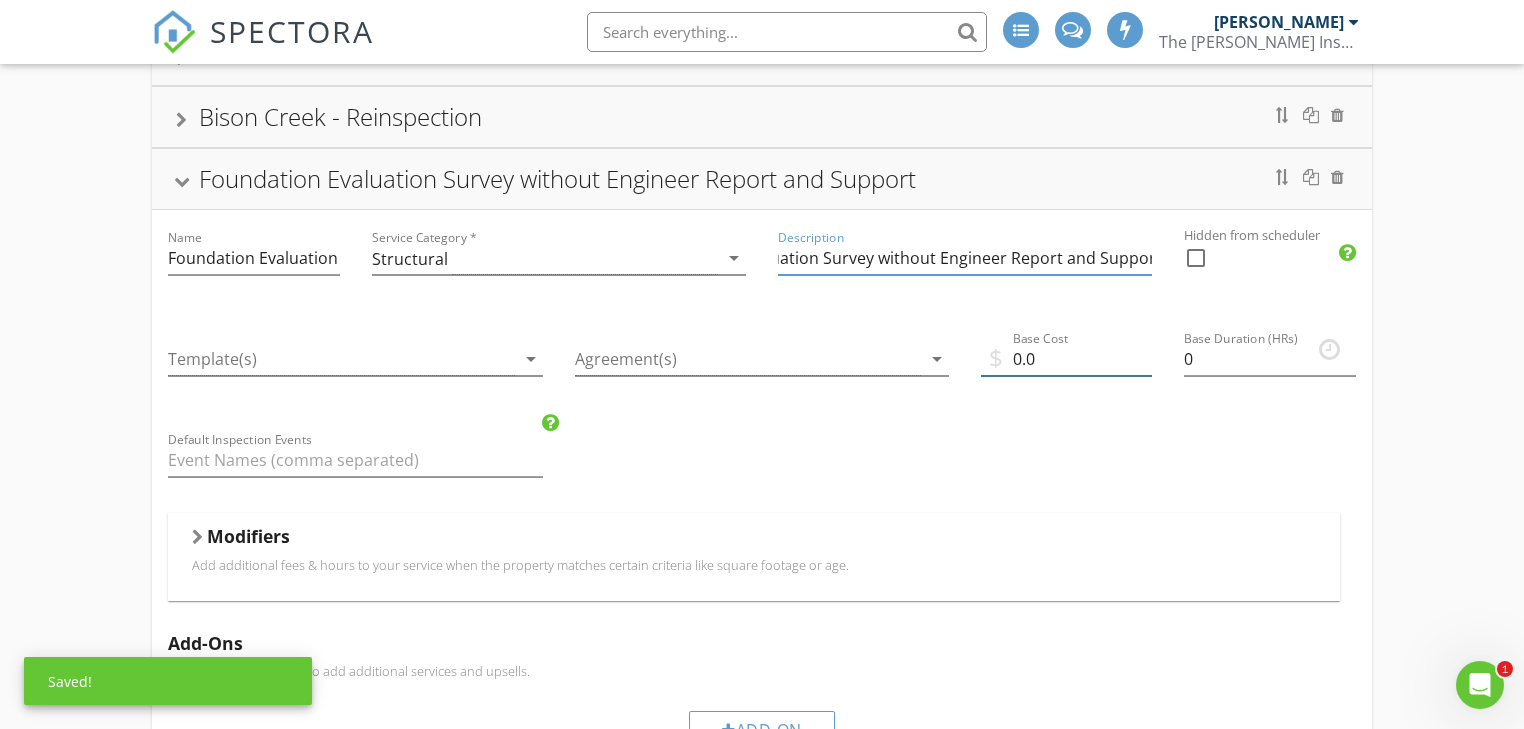 click on "0.0" at bounding box center [1066, 359] 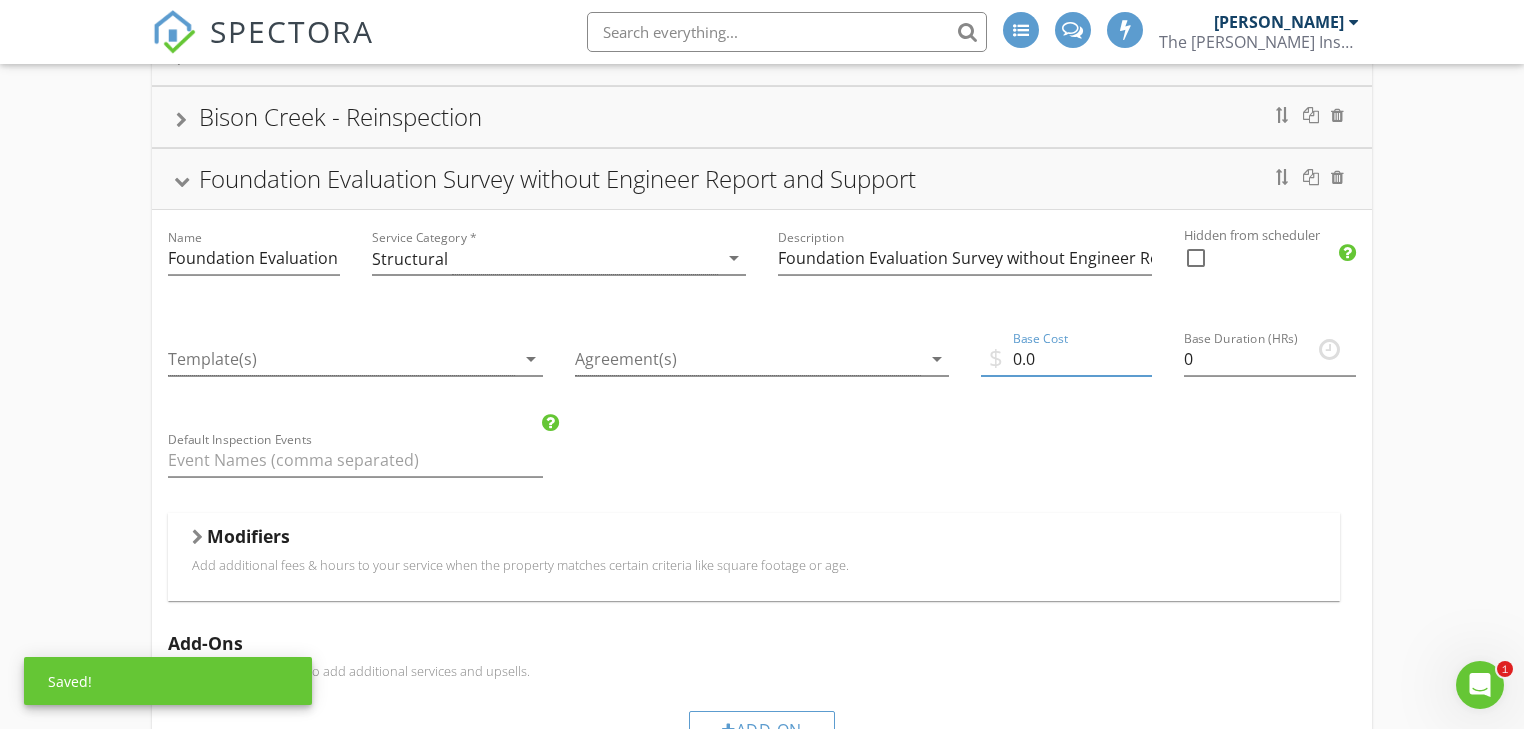 click on "0.0" at bounding box center [1066, 359] 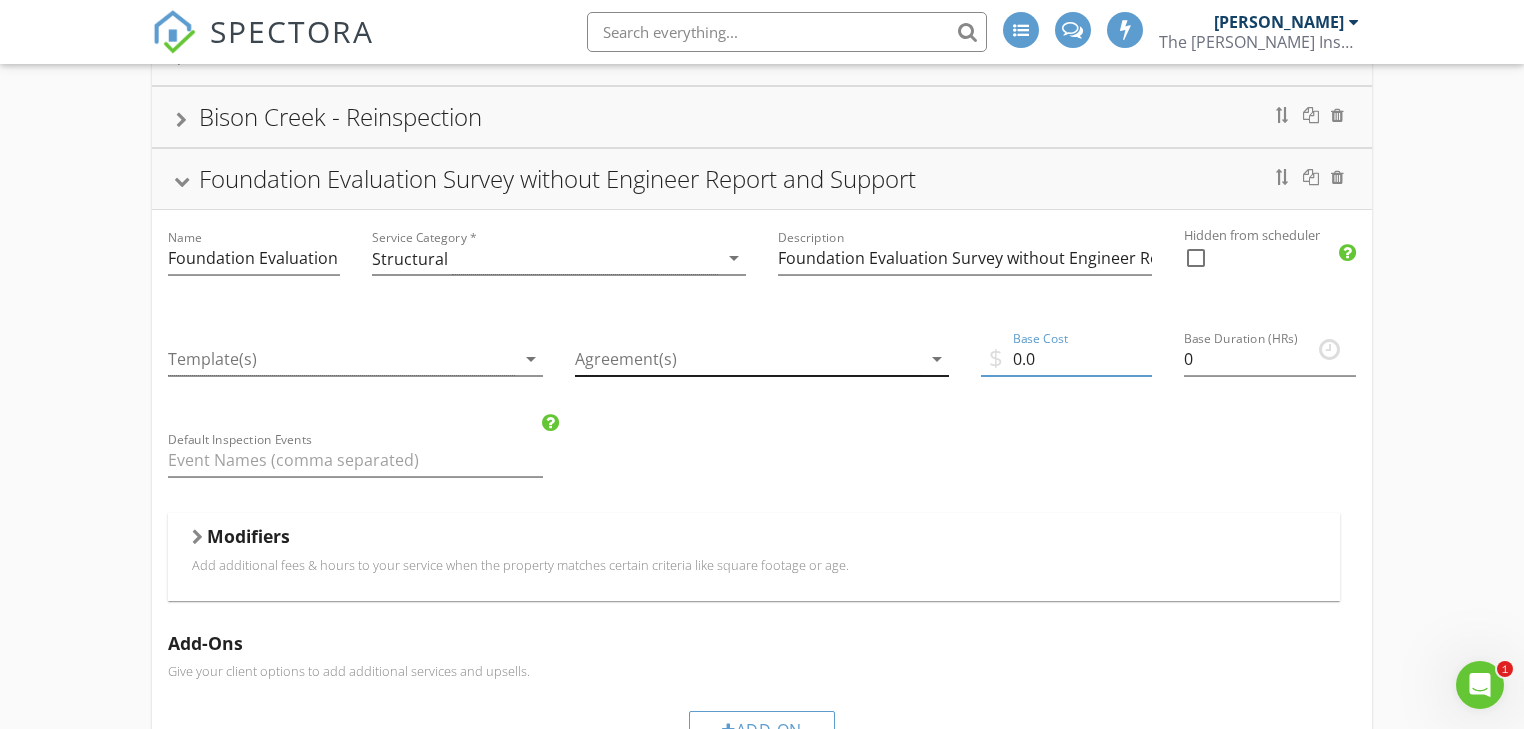 click at bounding box center [748, 359] 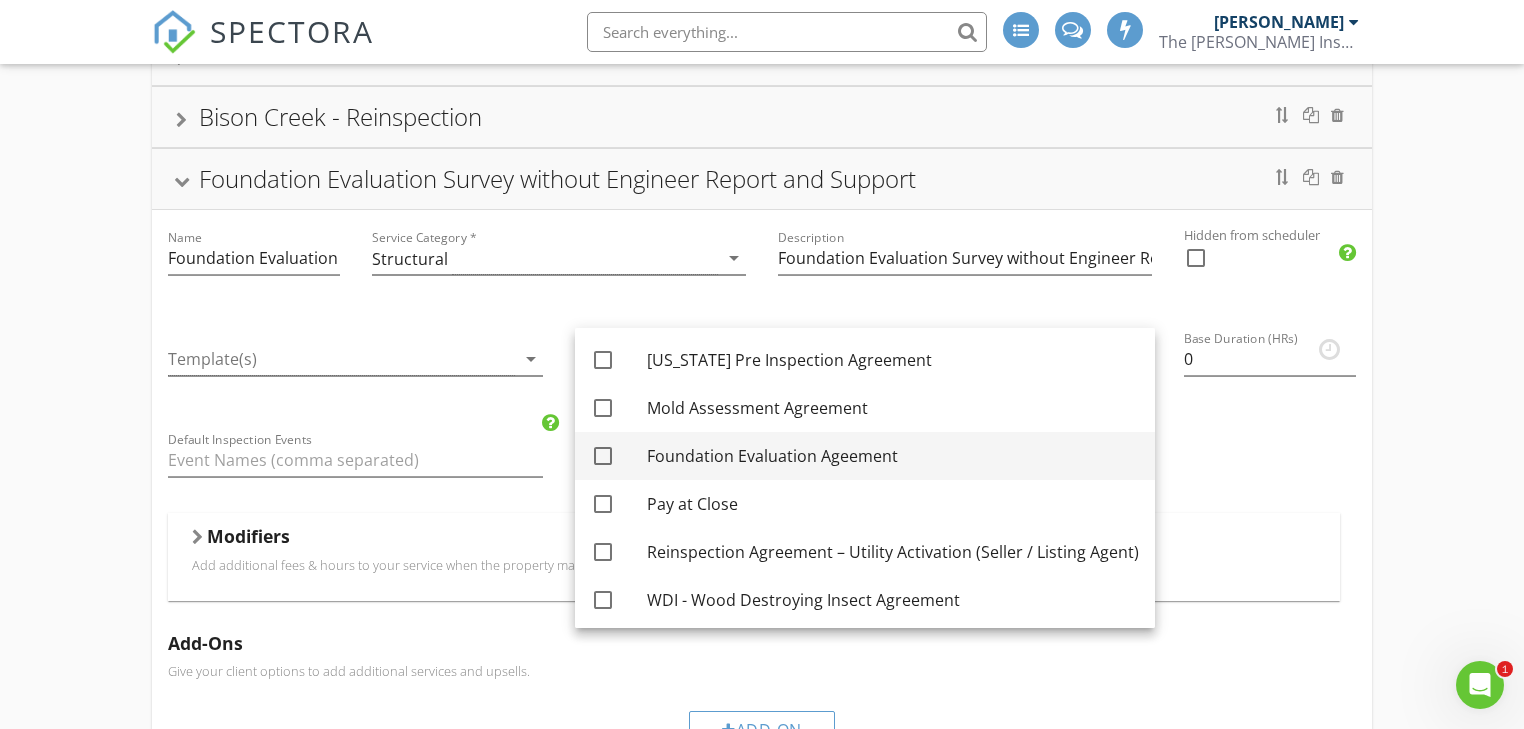 click on "Foundation Evaluation Ageement" at bounding box center [893, 456] 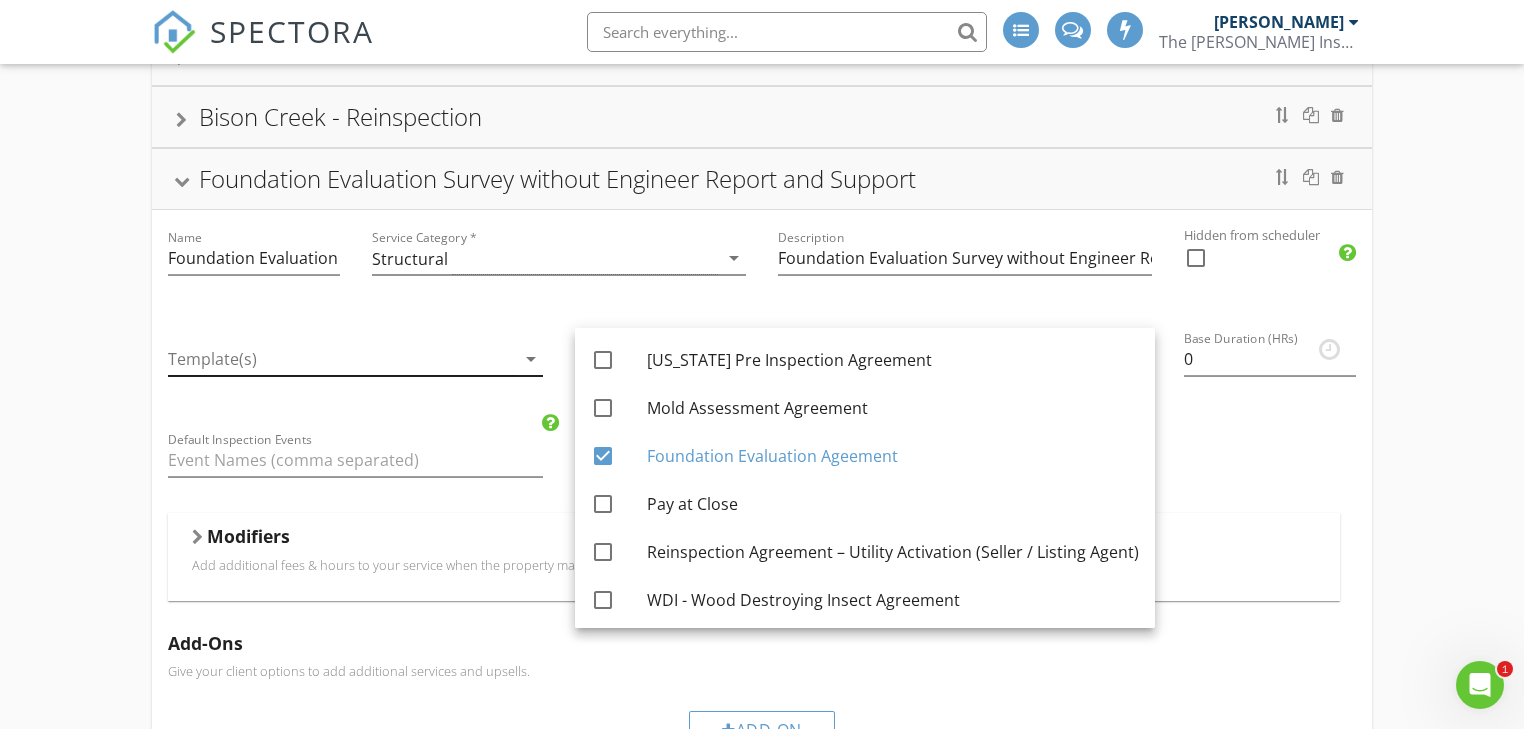 click on "arrow_drop_down" at bounding box center (531, 359) 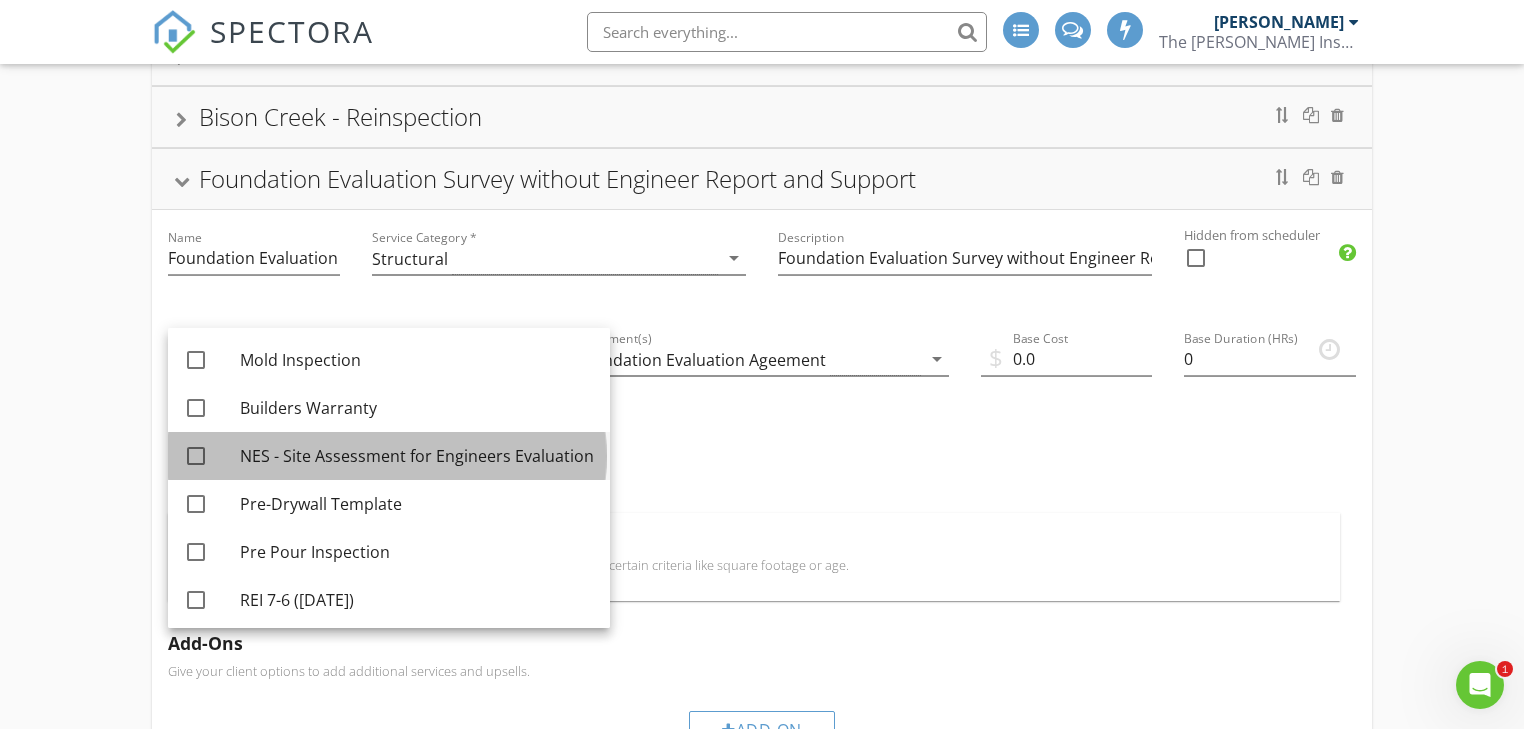 click on "NES - Site Assessment for Engineers Evaluation" at bounding box center [417, 456] 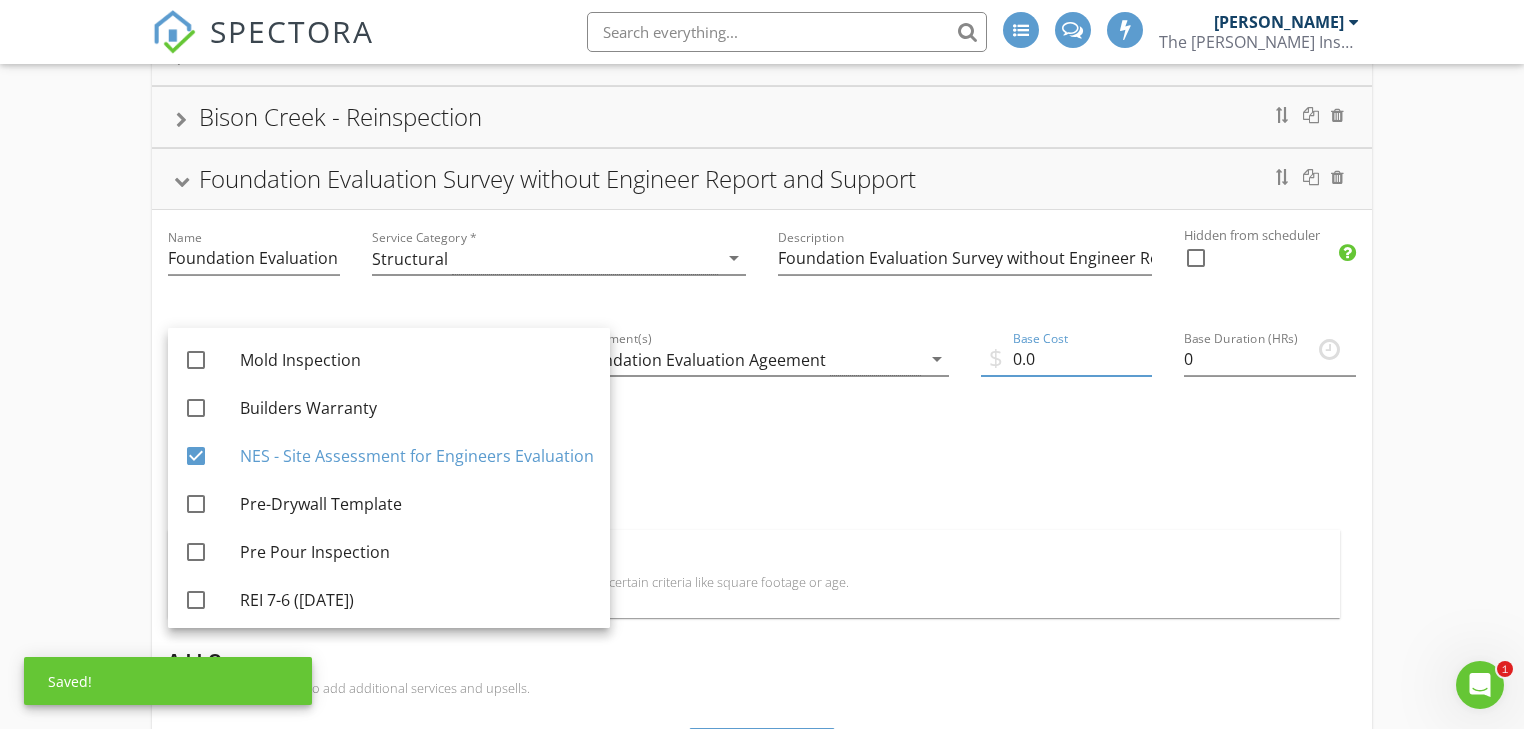 click on "0.0" at bounding box center [1066, 359] 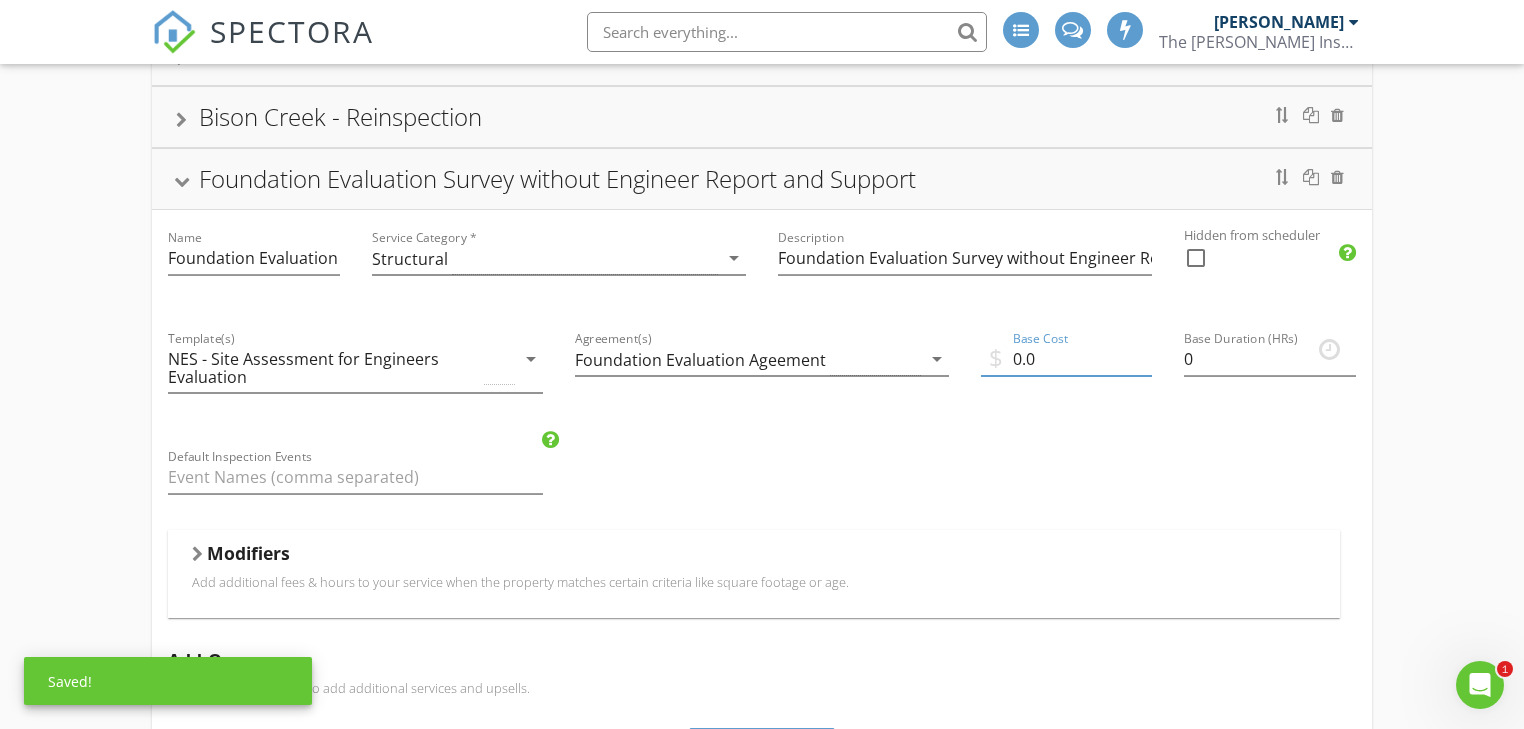 click on "0.0" at bounding box center [1066, 359] 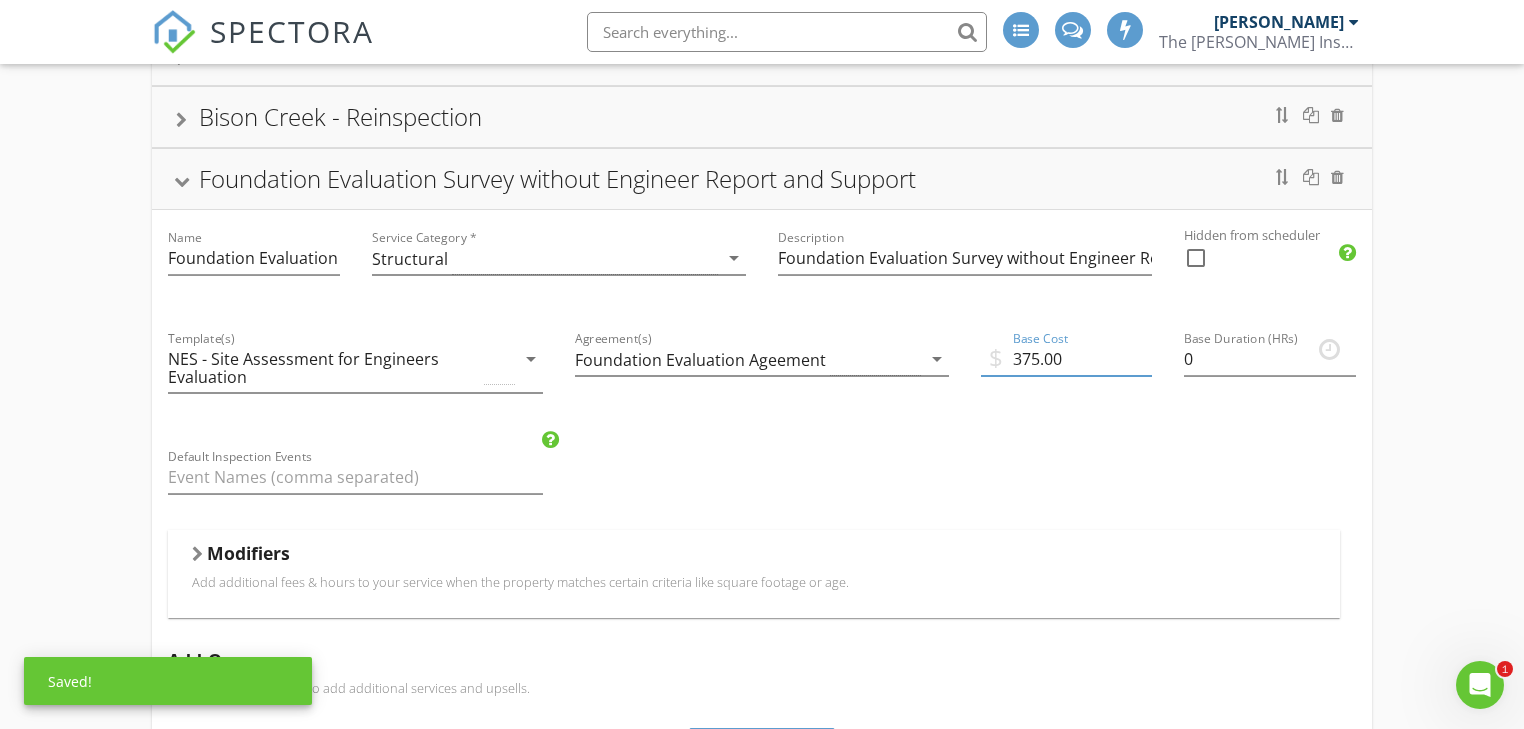 type on "375.00" 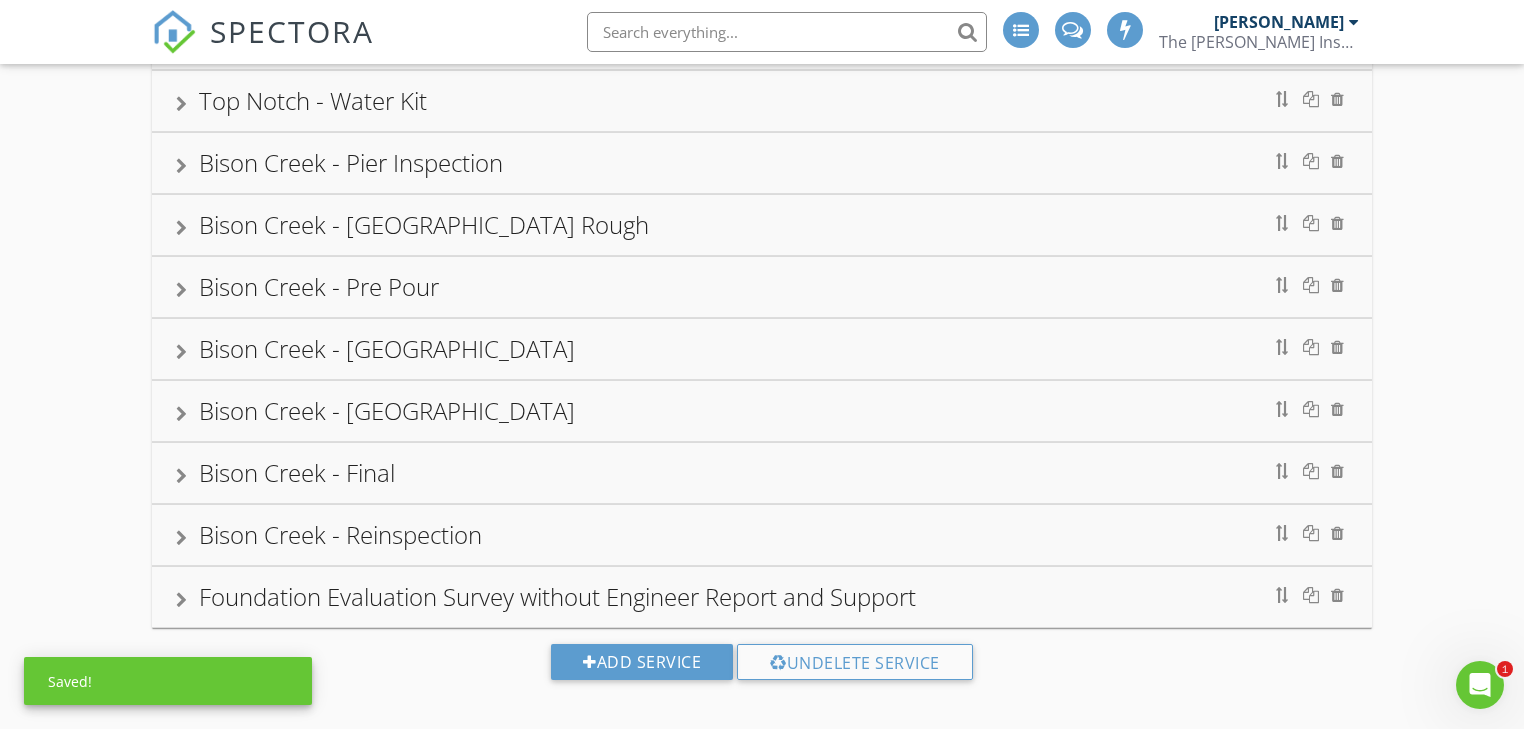 scroll, scrollTop: 1880, scrollLeft: 0, axis: vertical 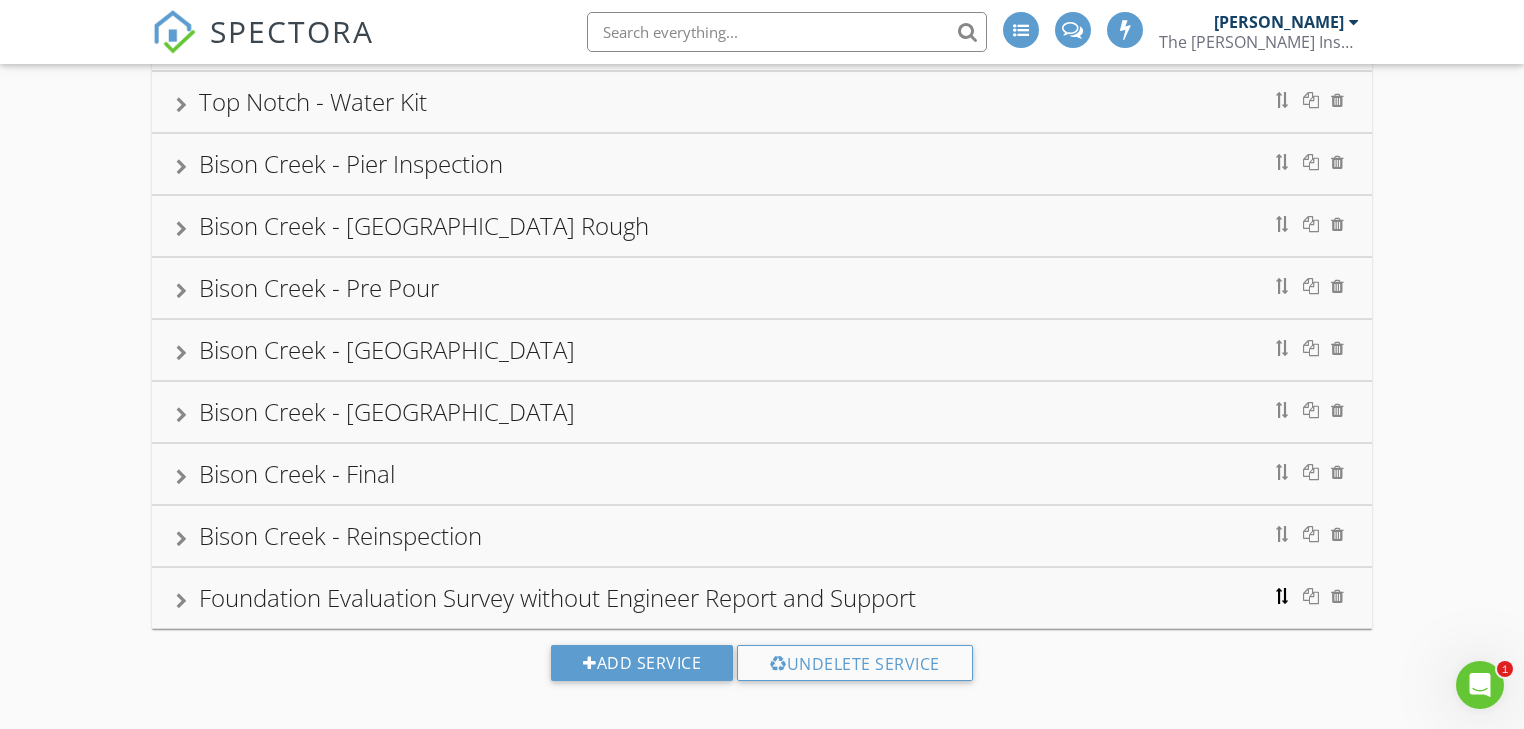 type 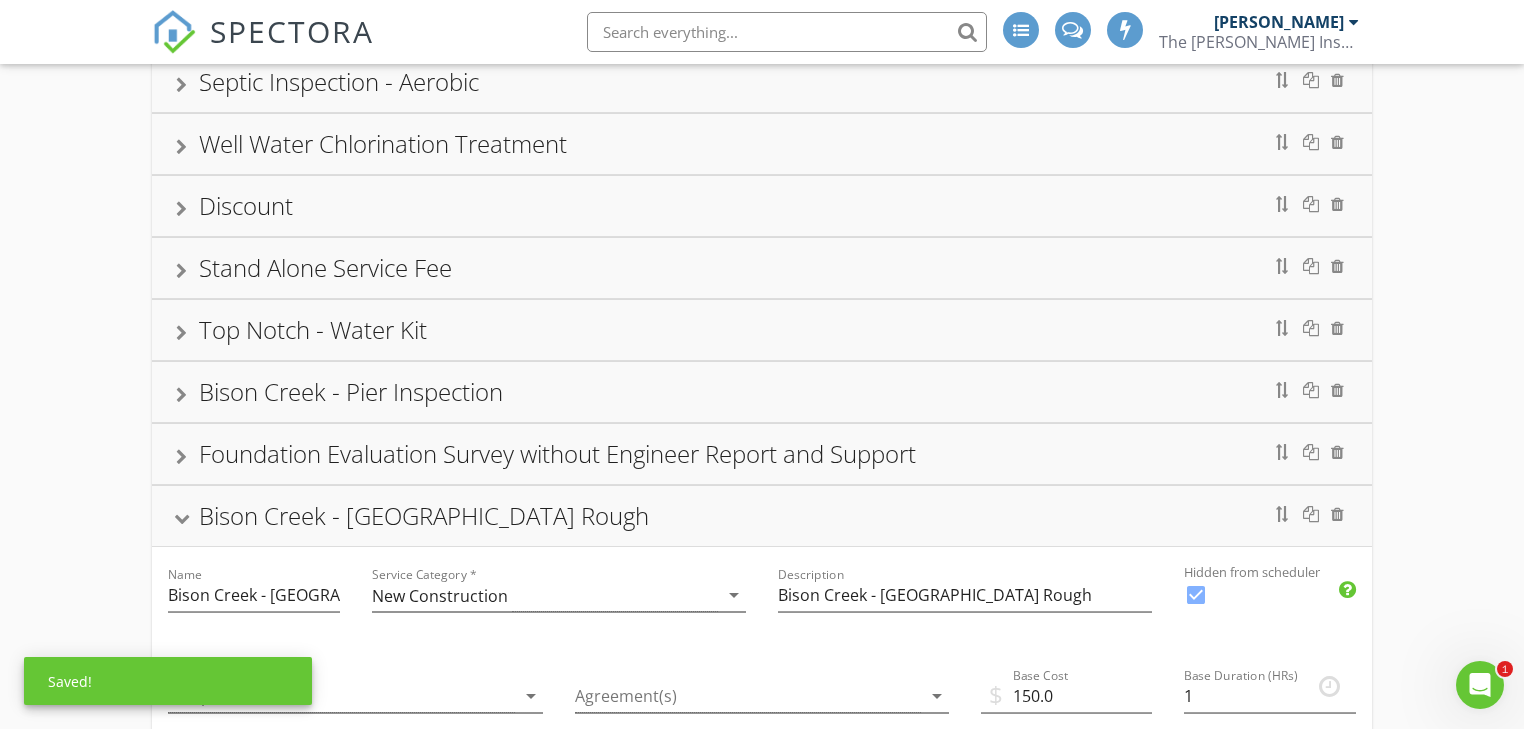 scroll, scrollTop: 1560, scrollLeft: 0, axis: vertical 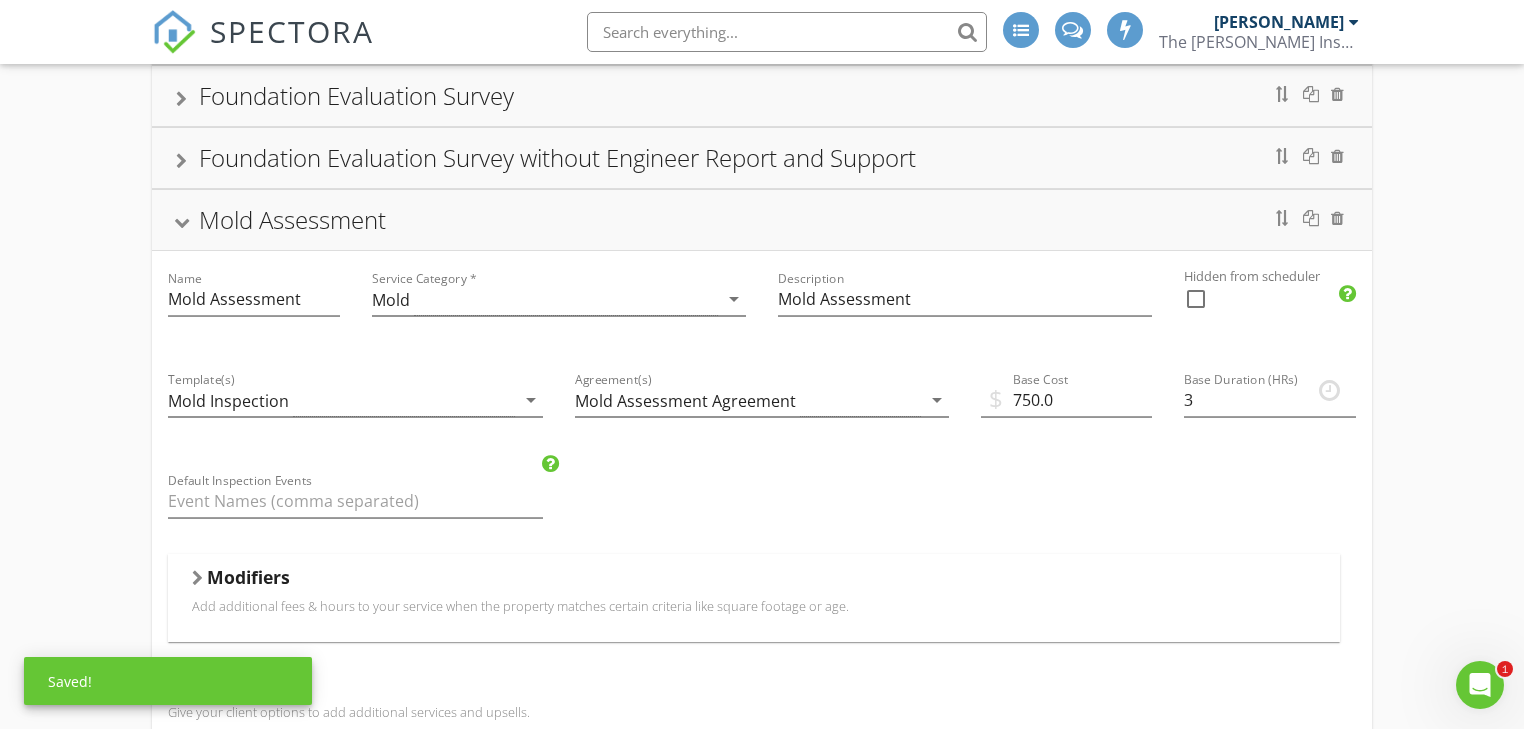 click on "Foundation Evaluation Survey without Engineer Report and Support" at bounding box center (761, 158) 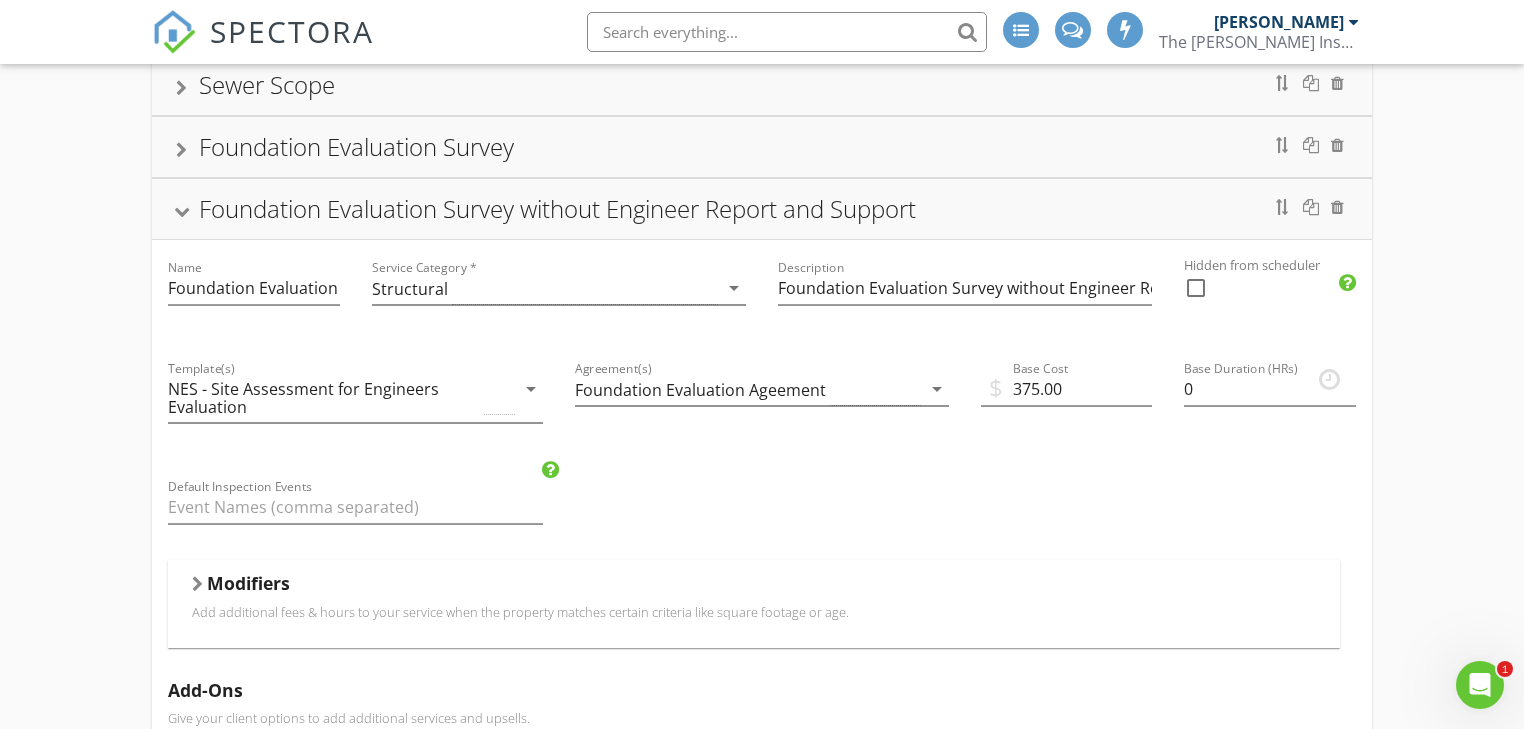 scroll, scrollTop: 1000, scrollLeft: 0, axis: vertical 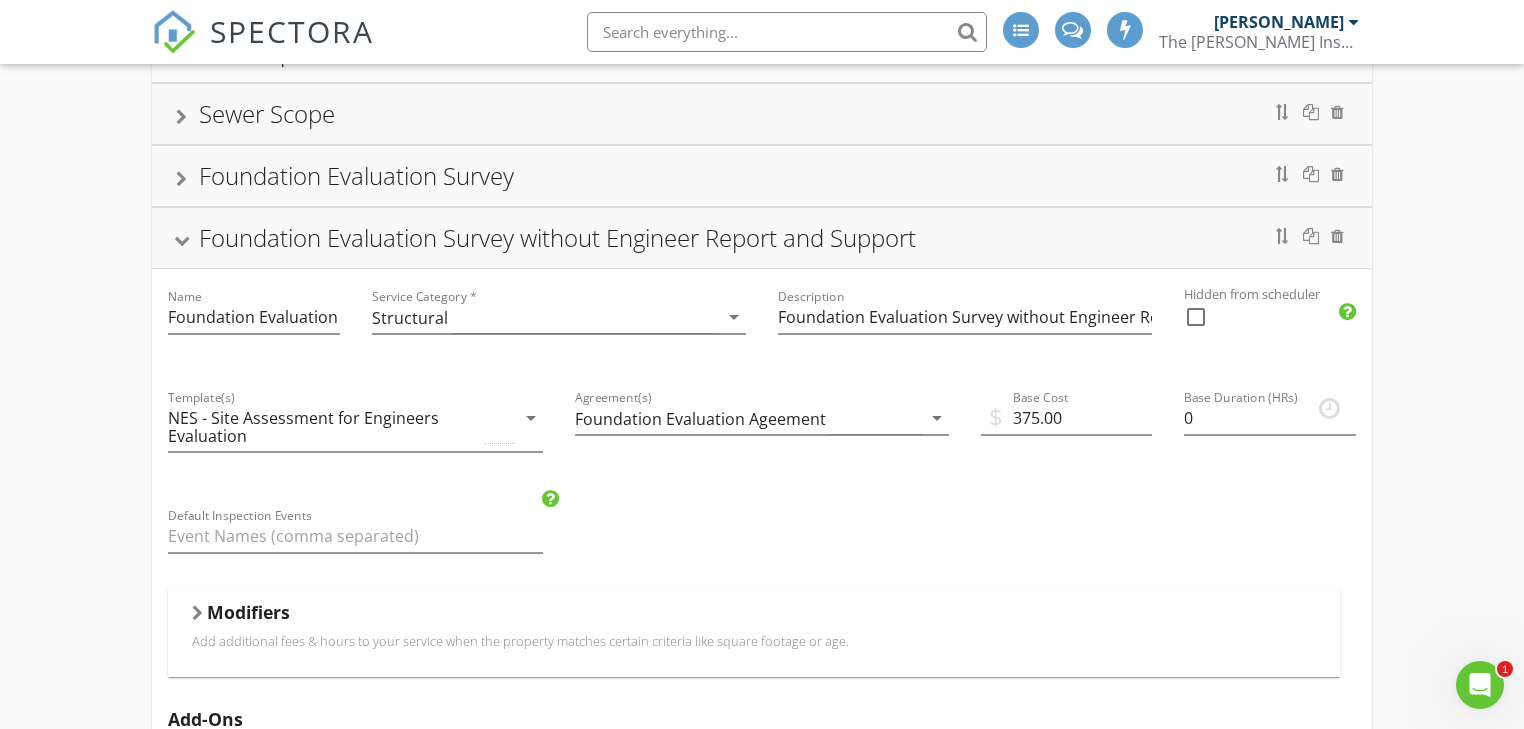 click on "Foundation Evaluation Survey without Engineer Report and Support" at bounding box center [761, 238] 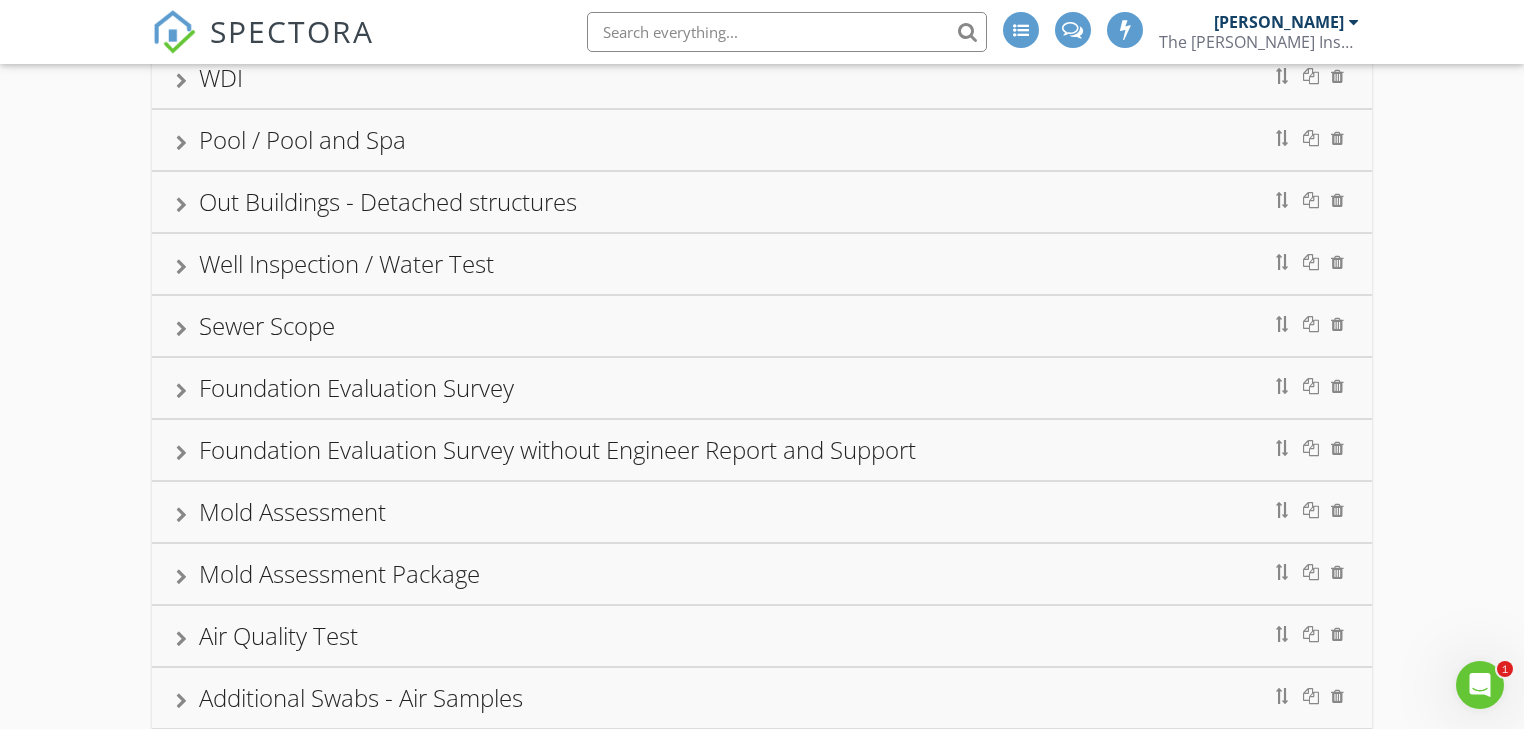 scroll, scrollTop: 760, scrollLeft: 0, axis: vertical 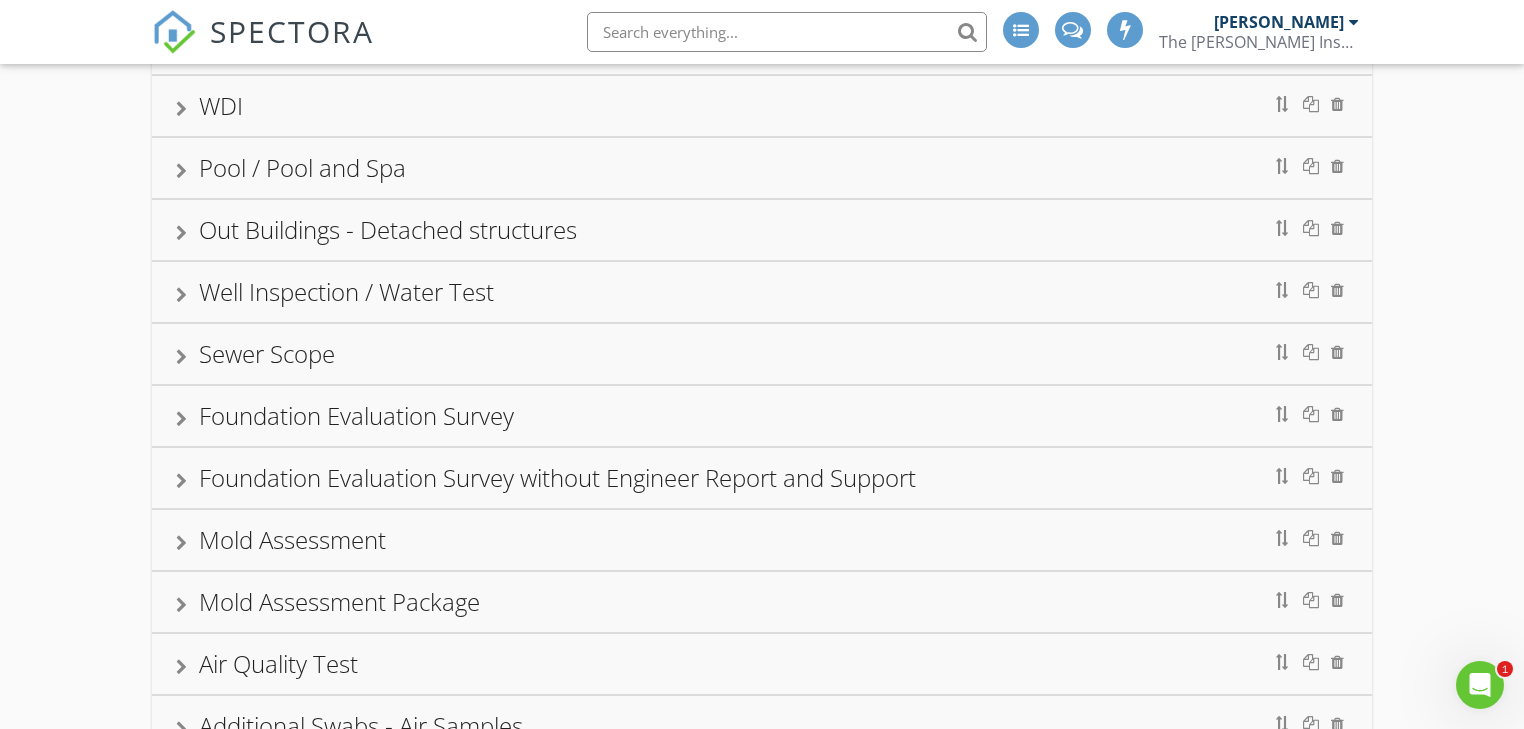 click on "Foundation Evaluation Survey" at bounding box center [761, 416] 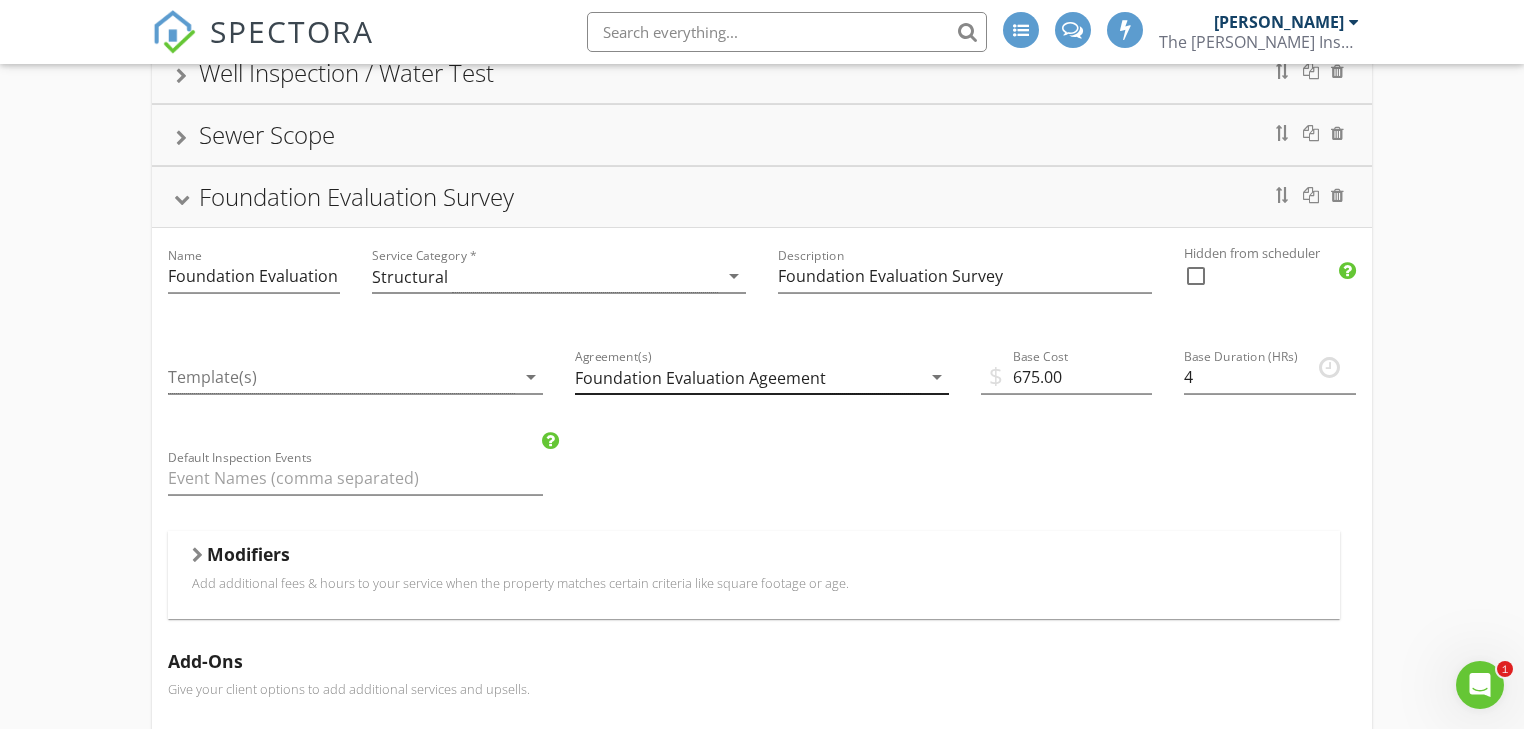 scroll, scrollTop: 1000, scrollLeft: 0, axis: vertical 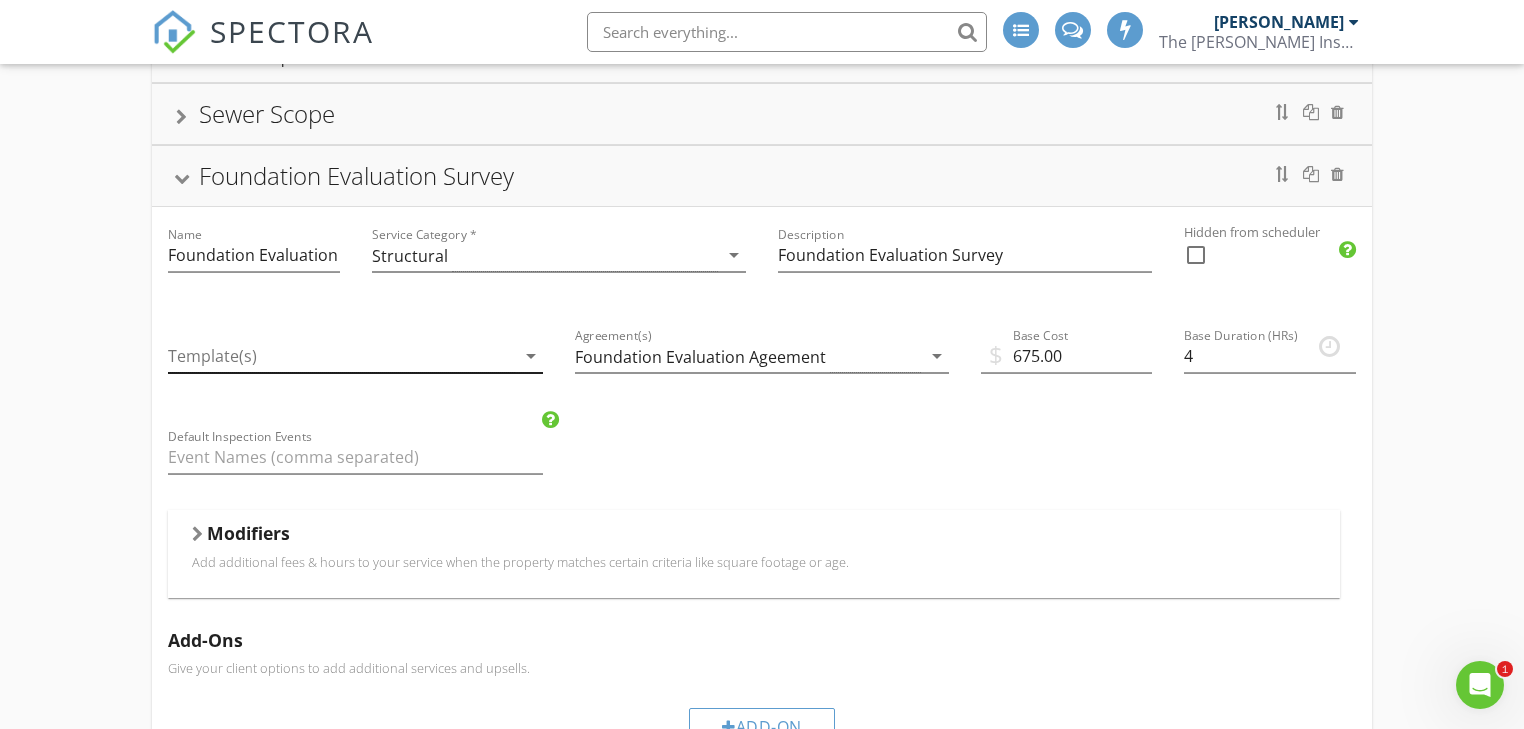 click on "arrow_drop_down" at bounding box center [531, 356] 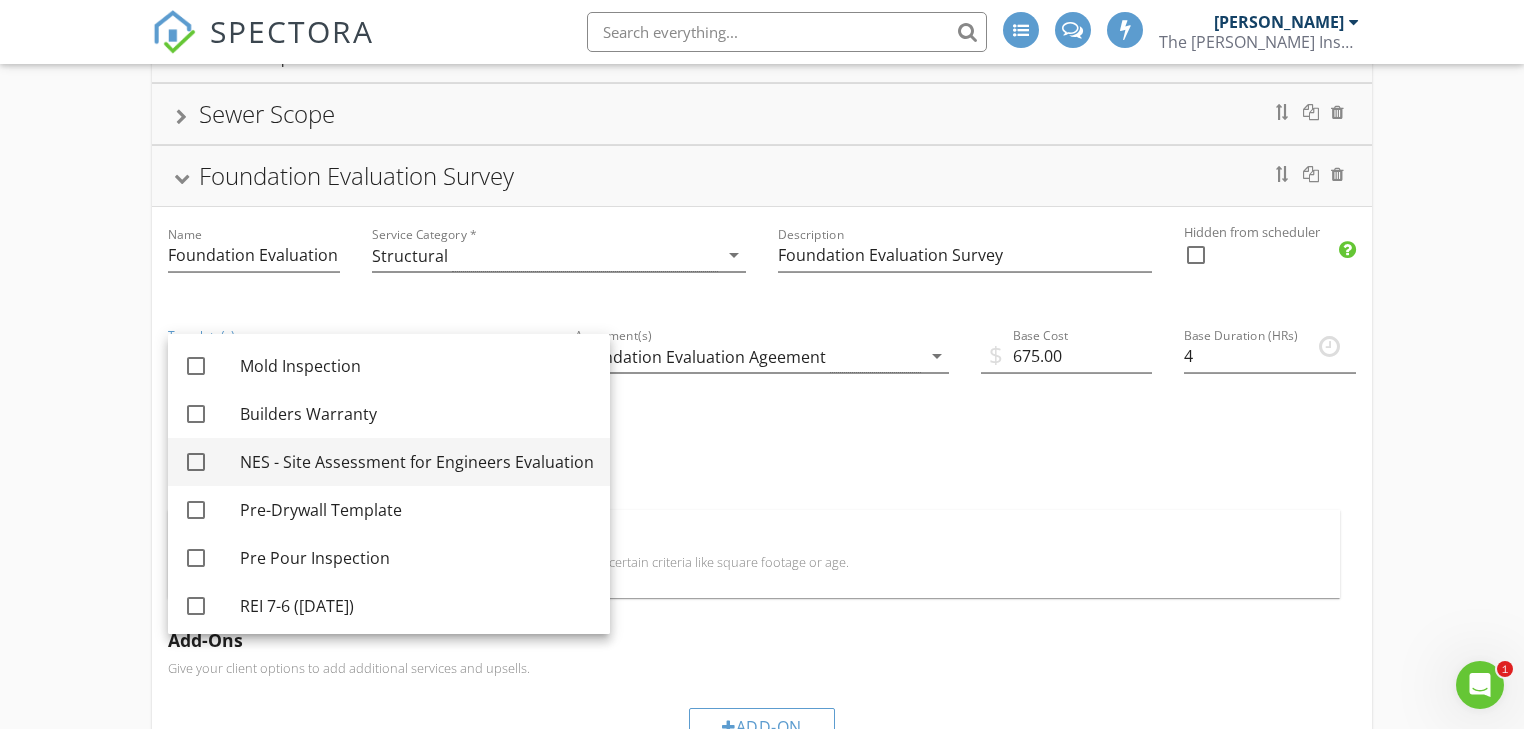 click on "NES - Site Assessment for Engineers Evaluation" at bounding box center (417, 462) 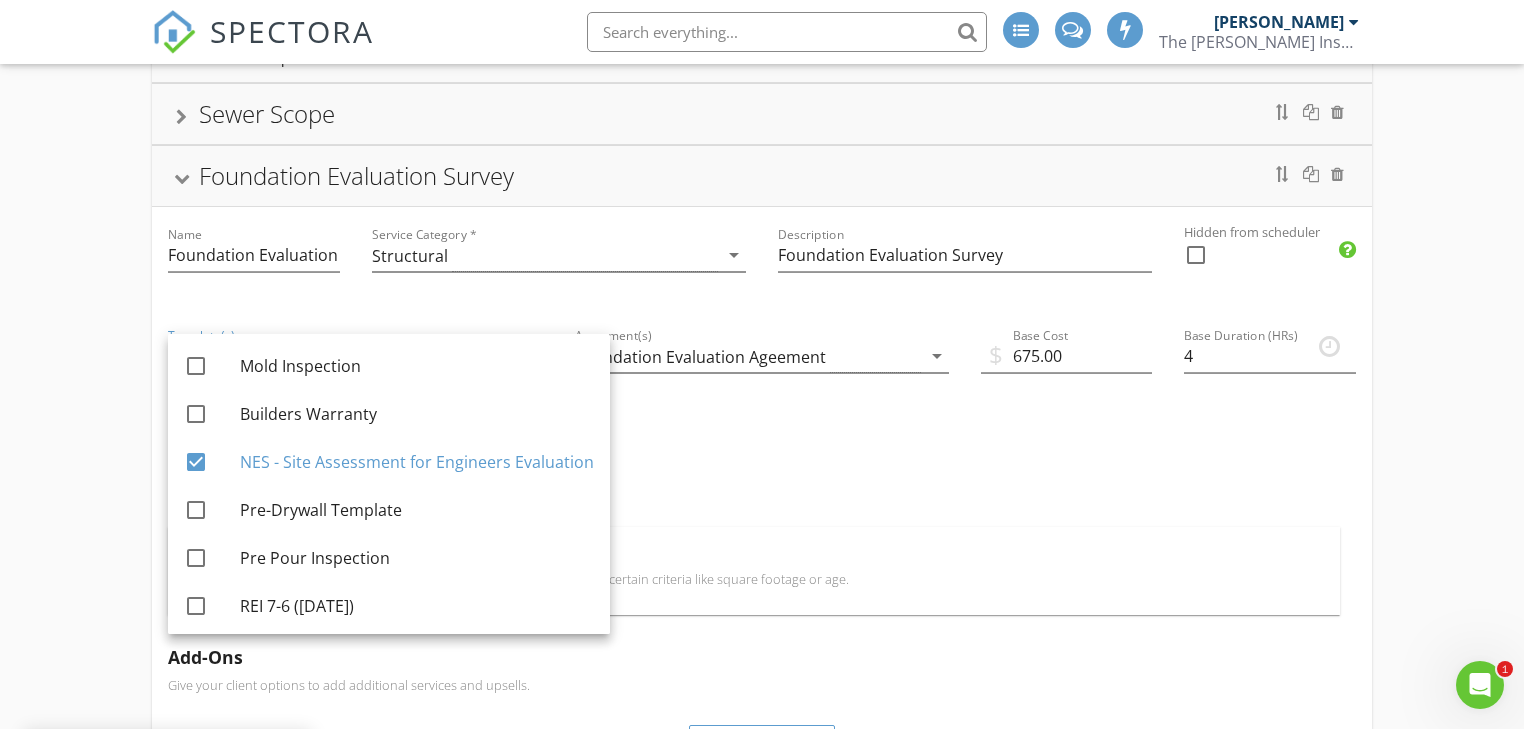click on "Foundation Evaluation Survey" at bounding box center (761, 176) 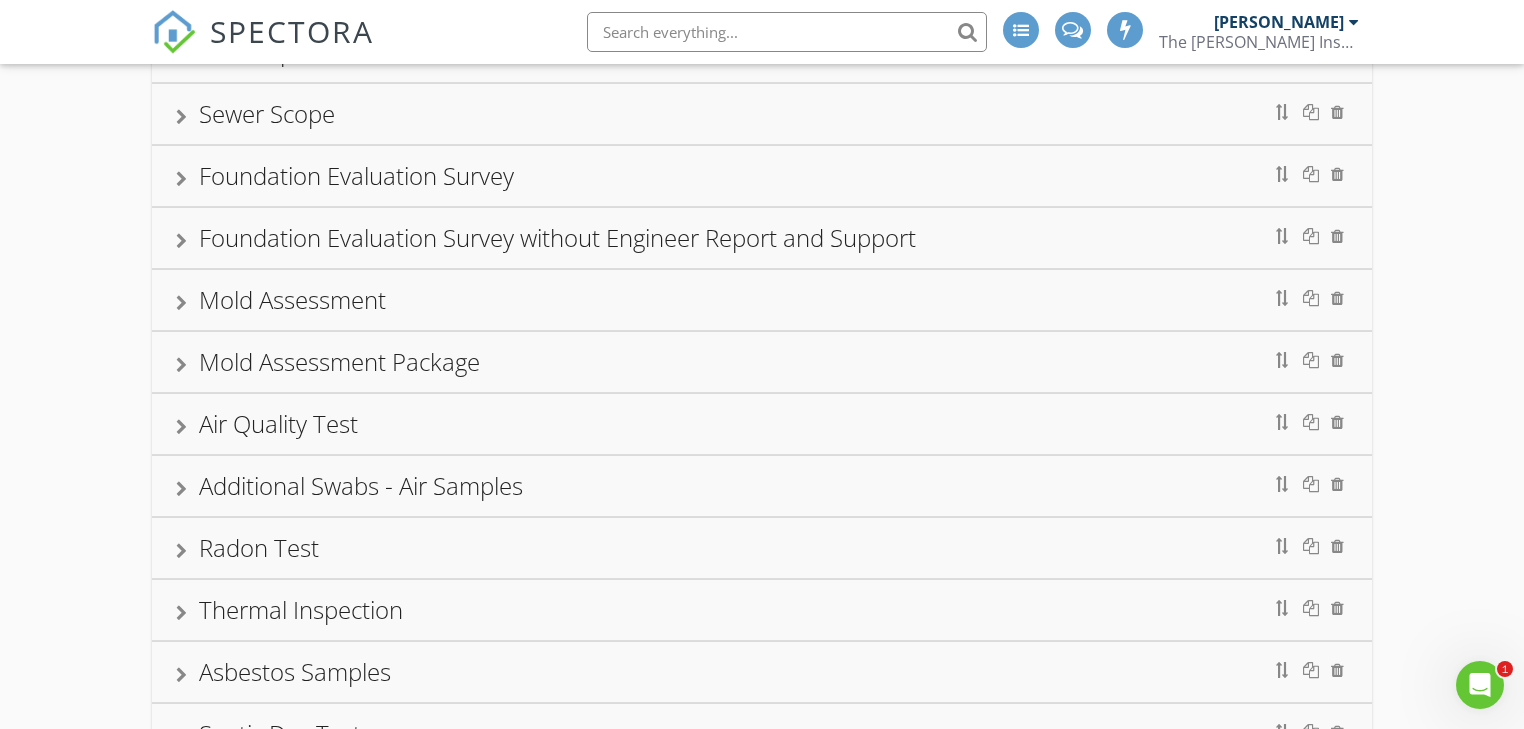 drag, startPoint x: 1020, startPoint y: 698, endPoint x: 873, endPoint y: 211, distance: 508.70227 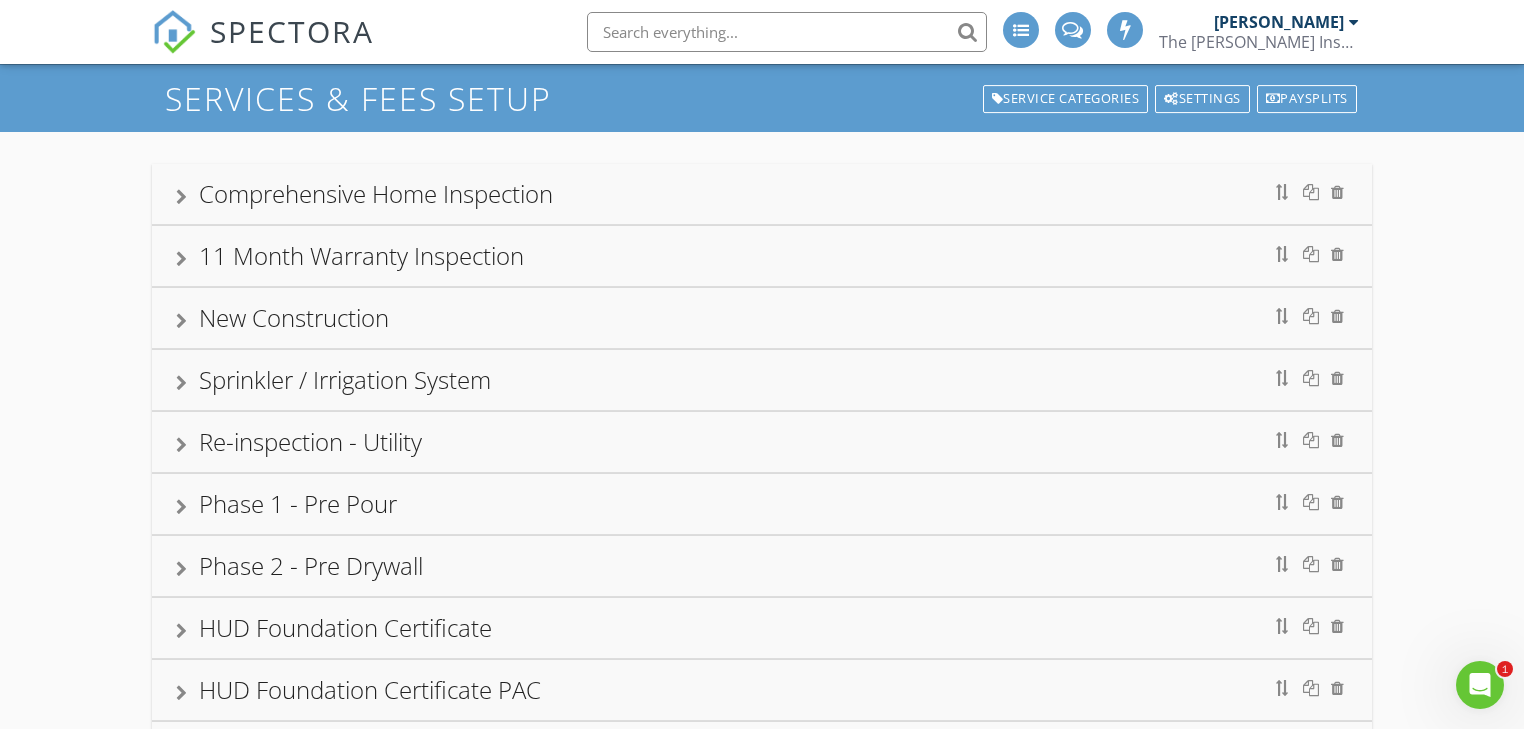 scroll, scrollTop: 0, scrollLeft: 0, axis: both 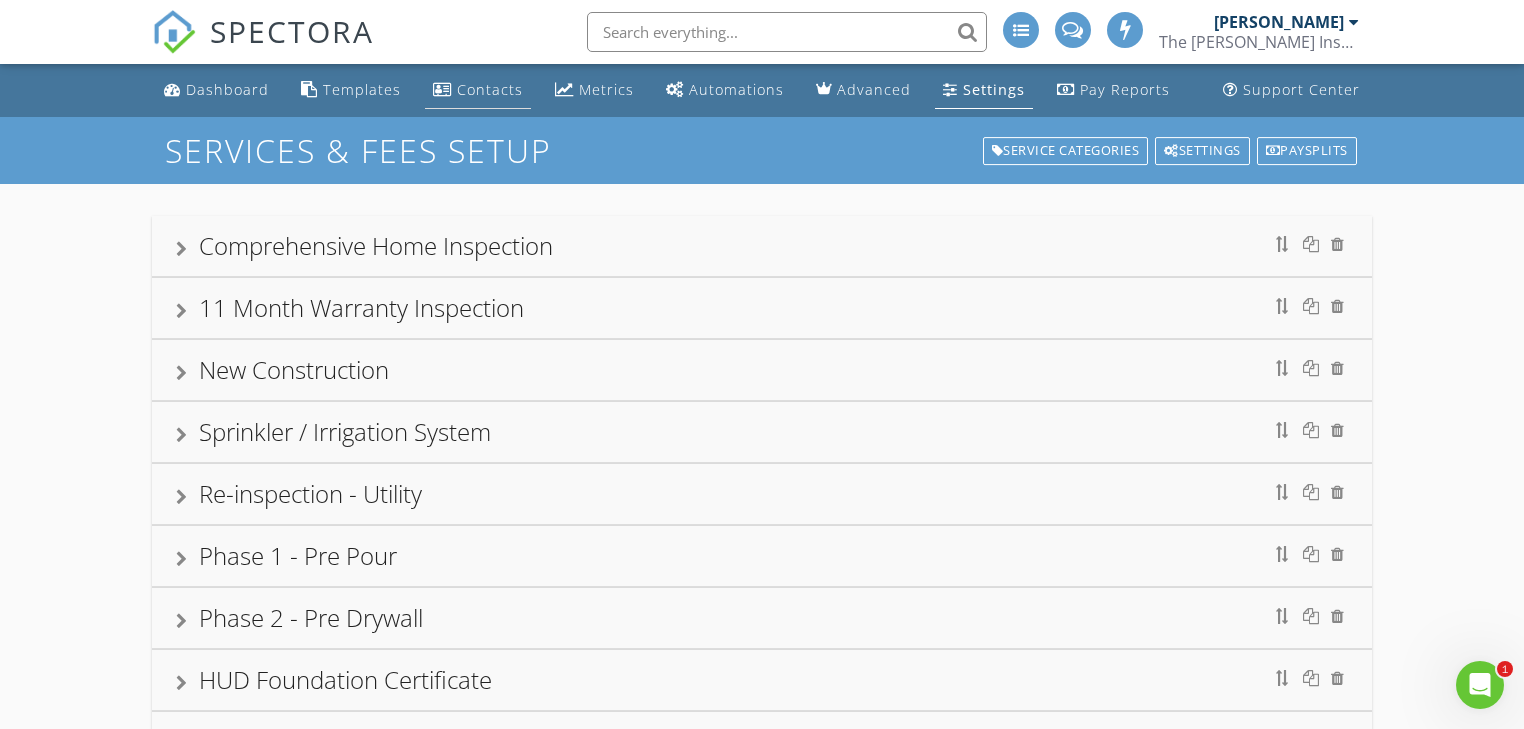 click on "Contacts" at bounding box center (490, 89) 